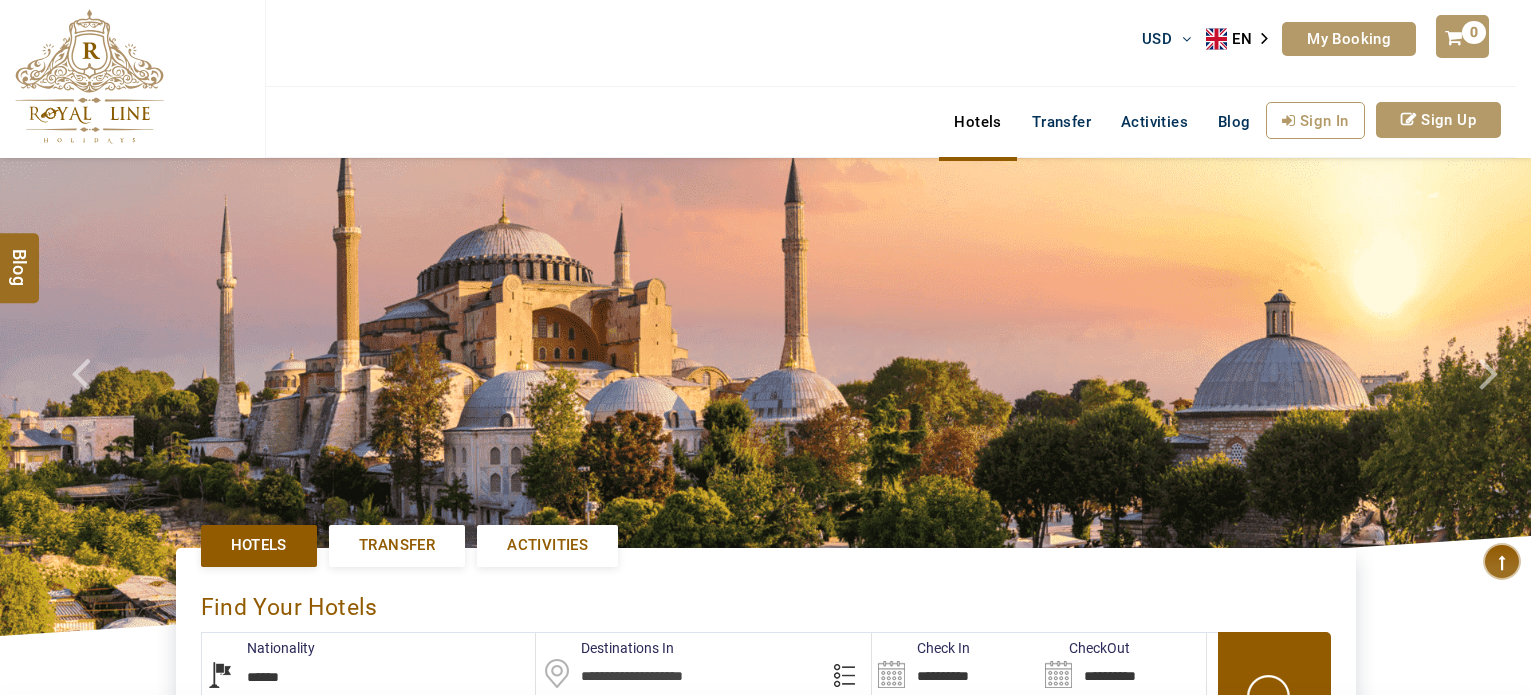select on "******" 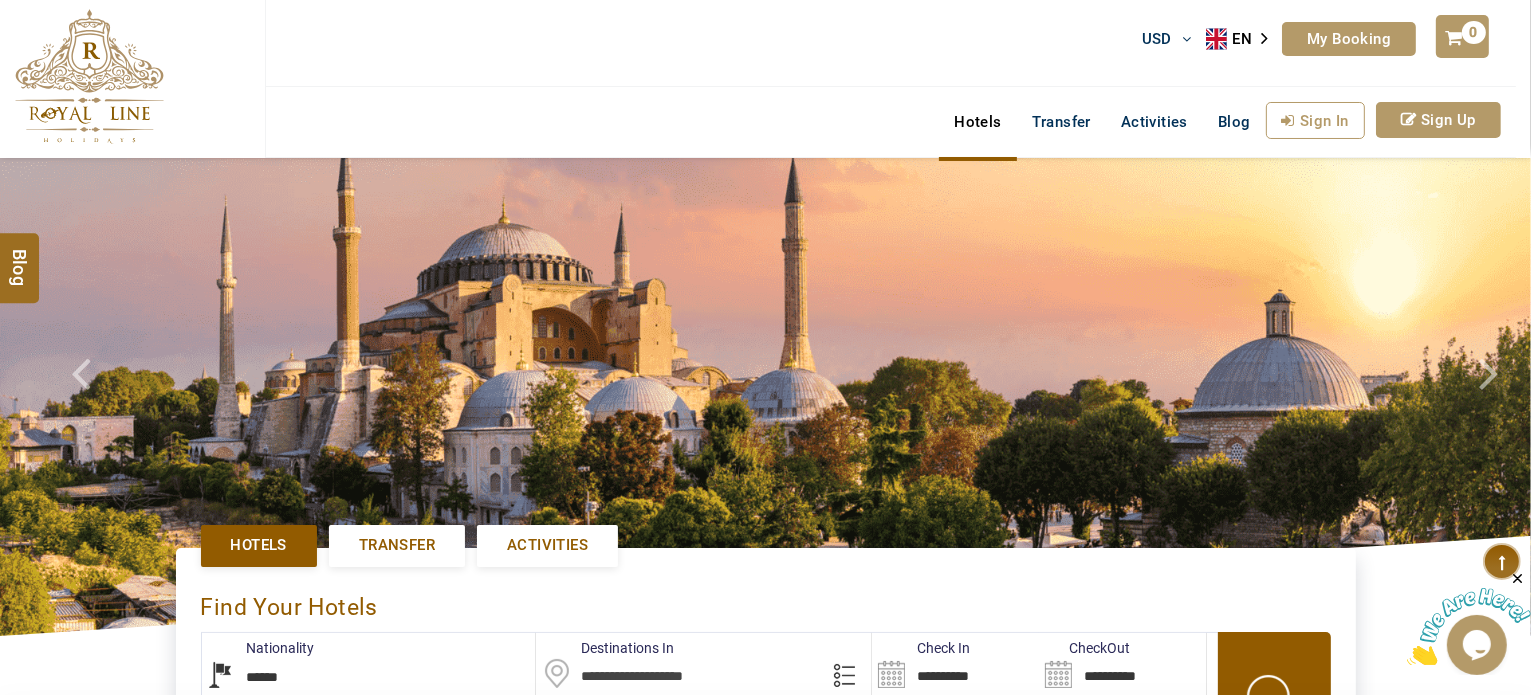 scroll, scrollTop: 0, scrollLeft: 0, axis: both 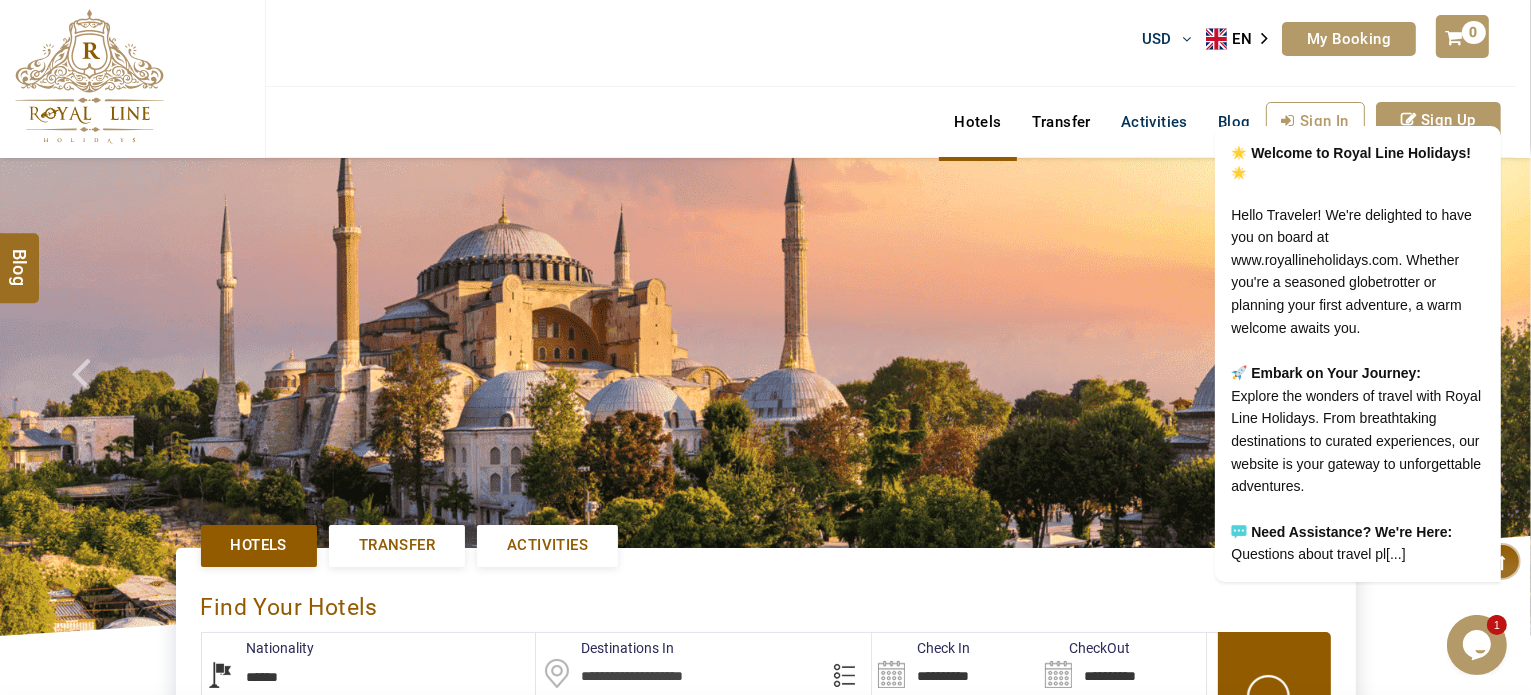 click on "Transfer" at bounding box center [1061, 122] 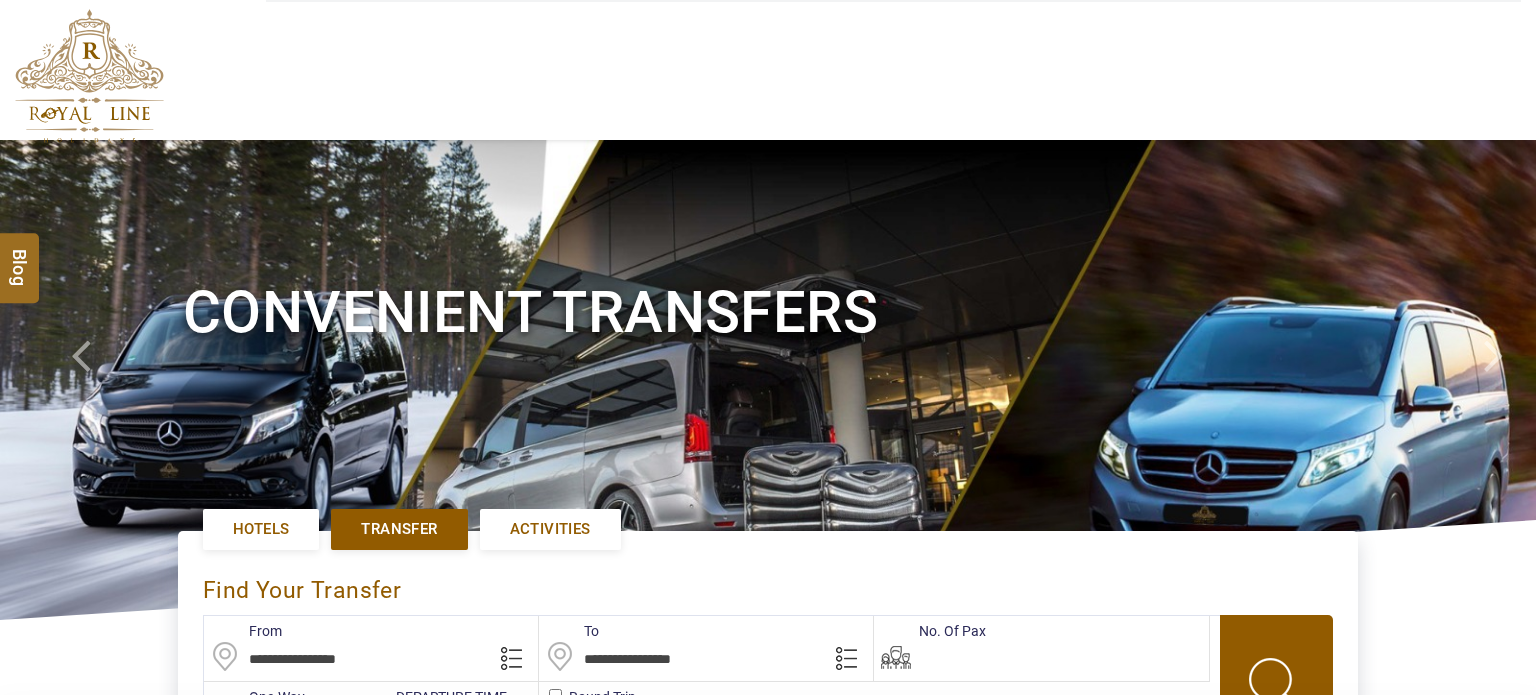 type on "**********" 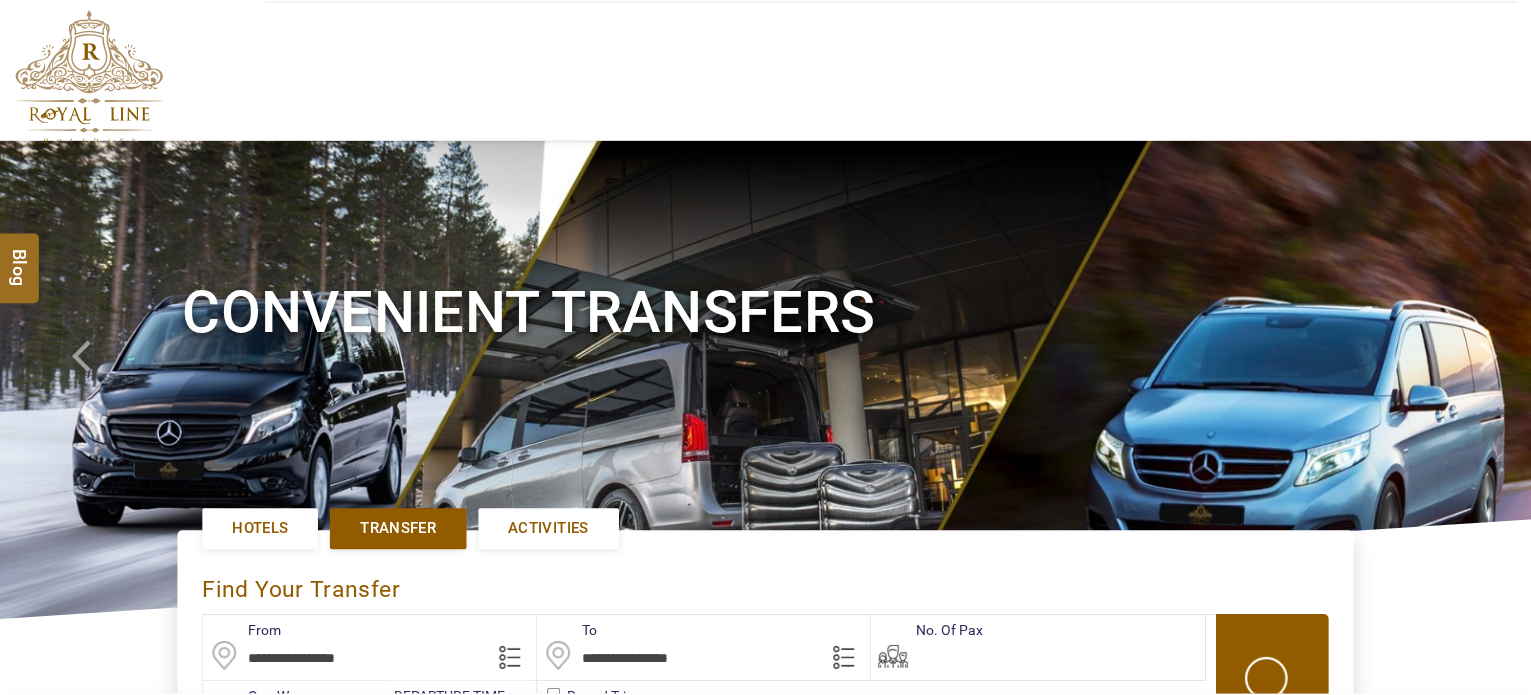 scroll, scrollTop: 0, scrollLeft: 0, axis: both 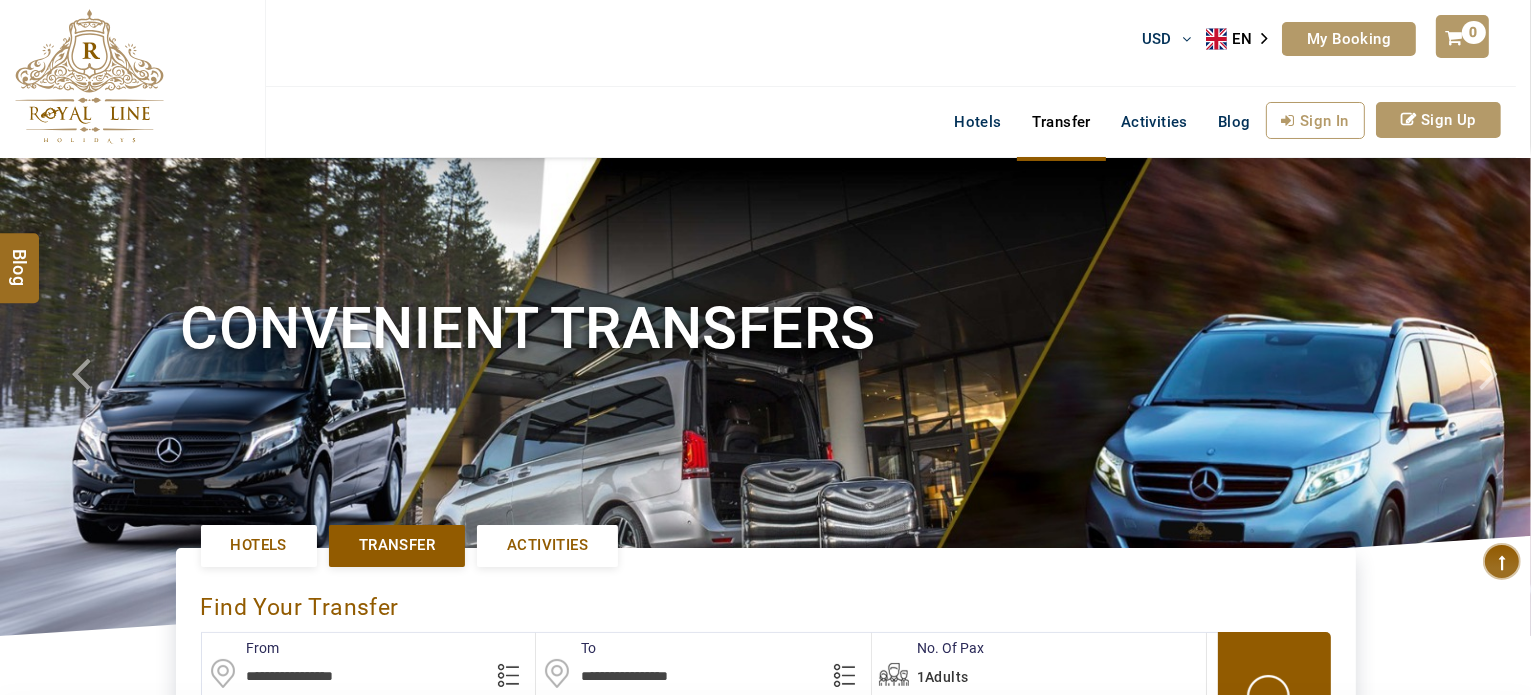 type on "**********" 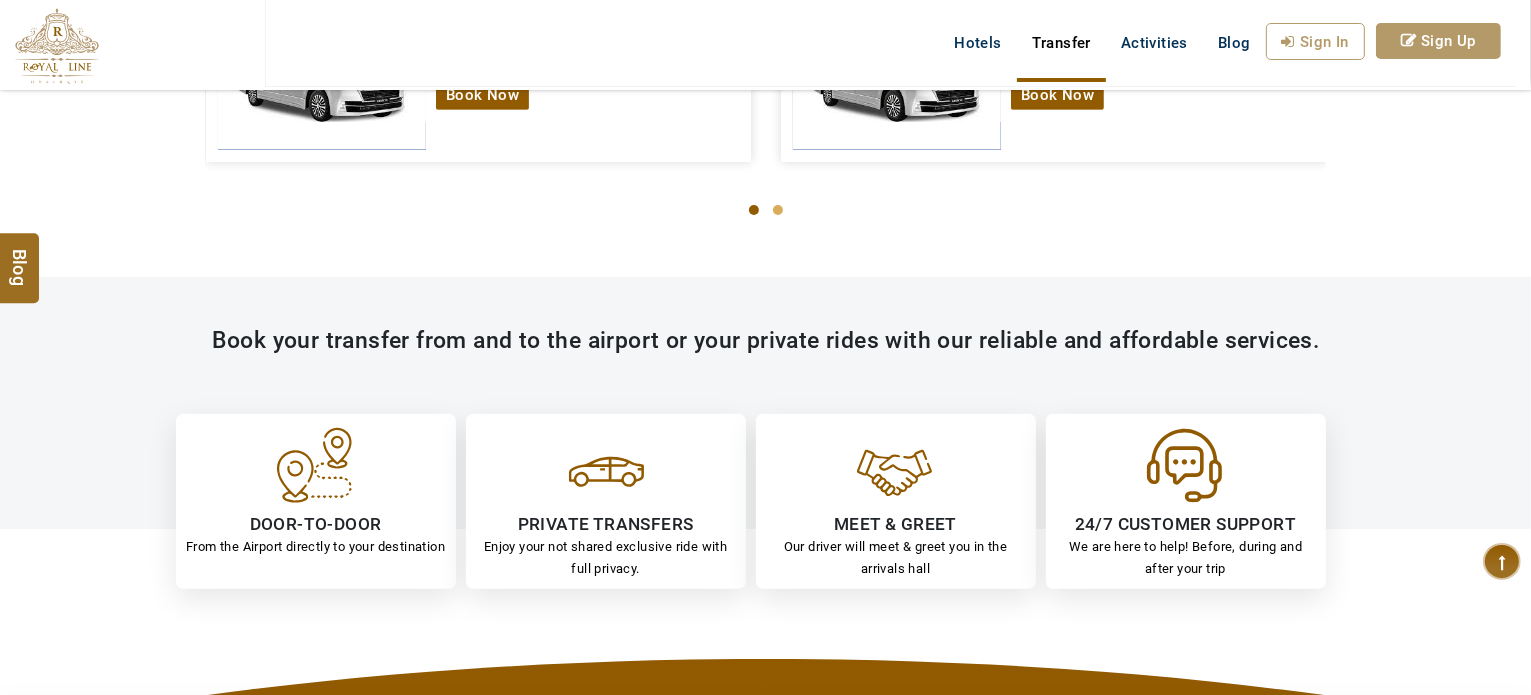 scroll, scrollTop: 700, scrollLeft: 0, axis: vertical 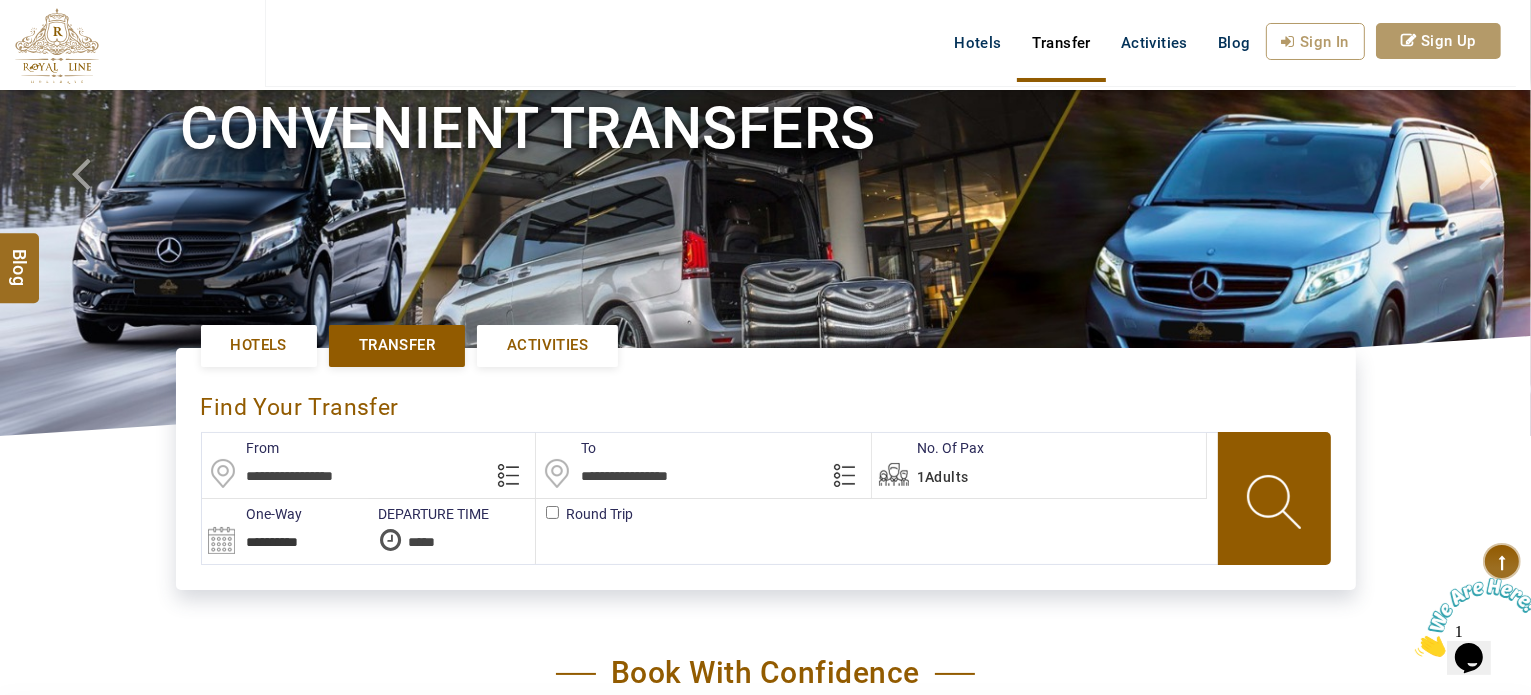 click at bounding box center (369, 465) 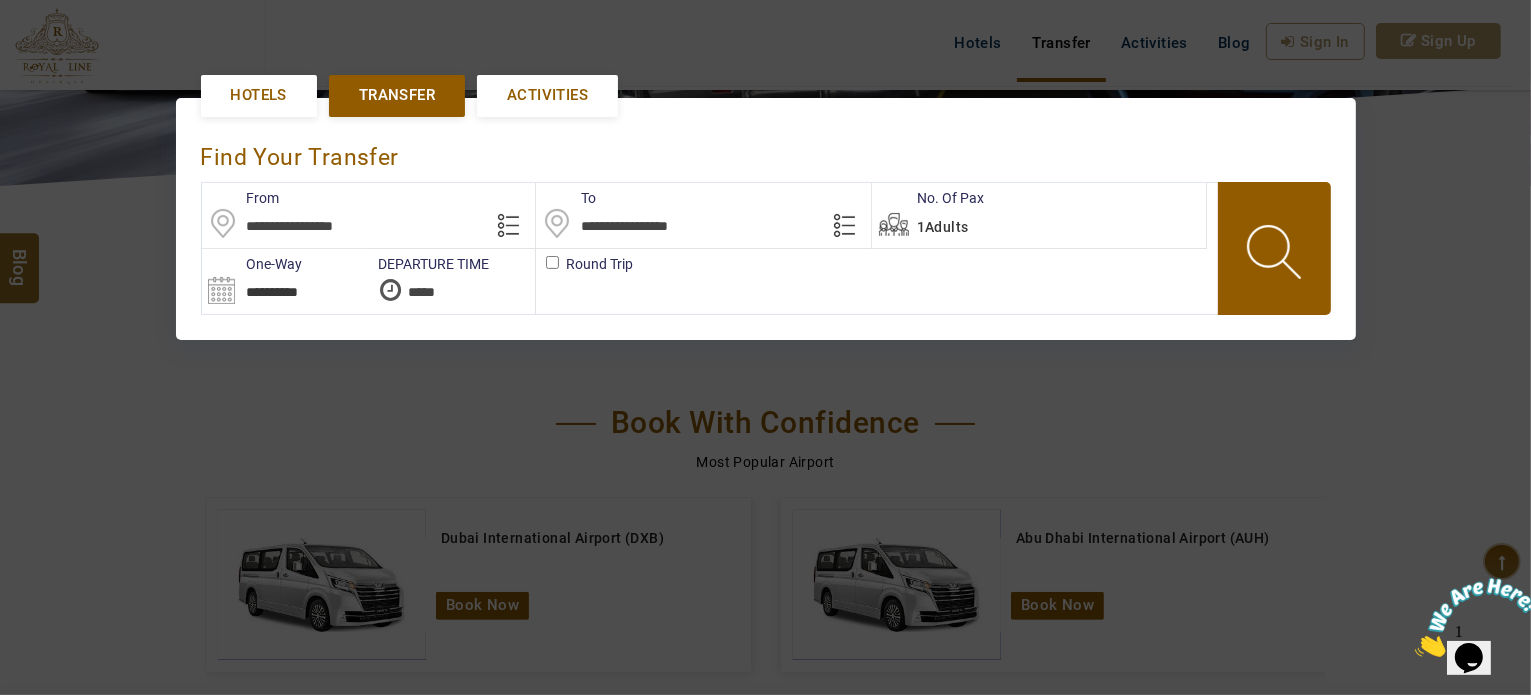 scroll, scrollTop: 457, scrollLeft: 0, axis: vertical 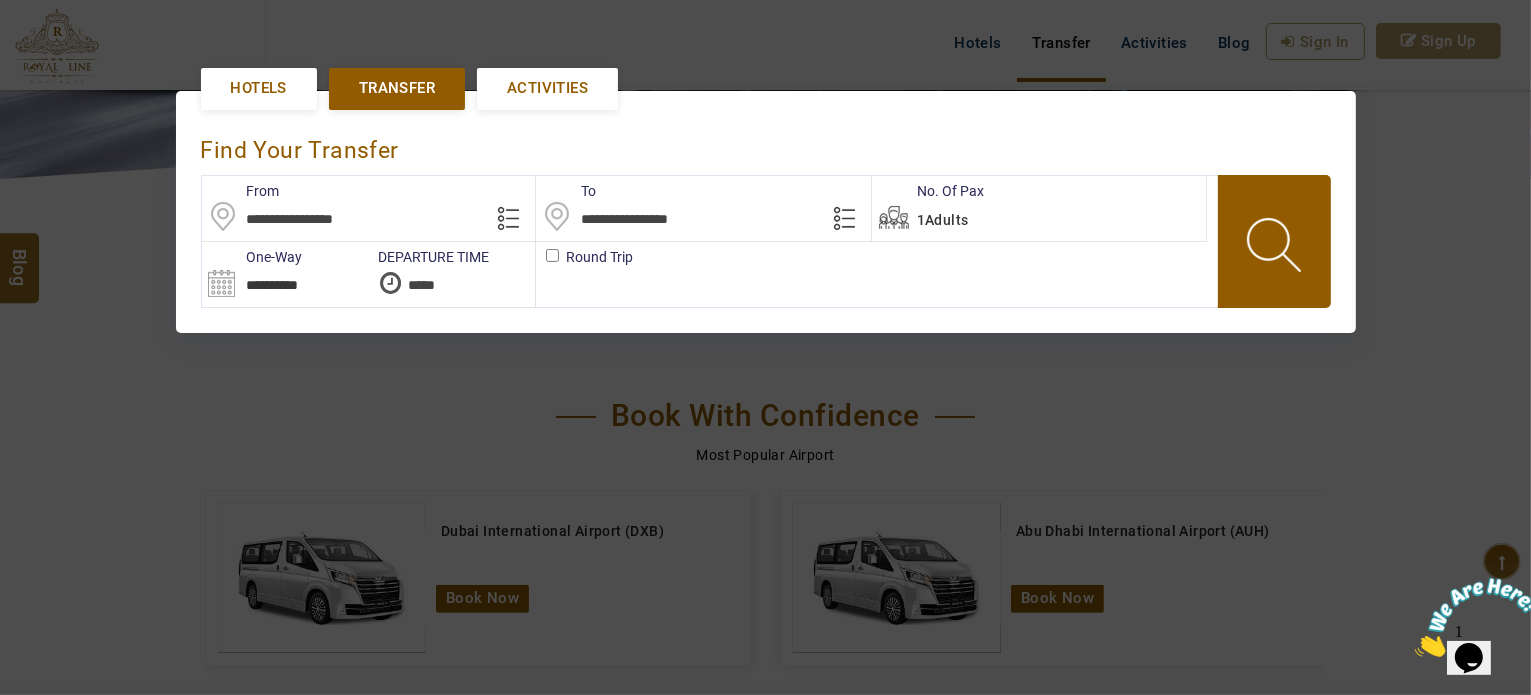 click at bounding box center [369, 208] 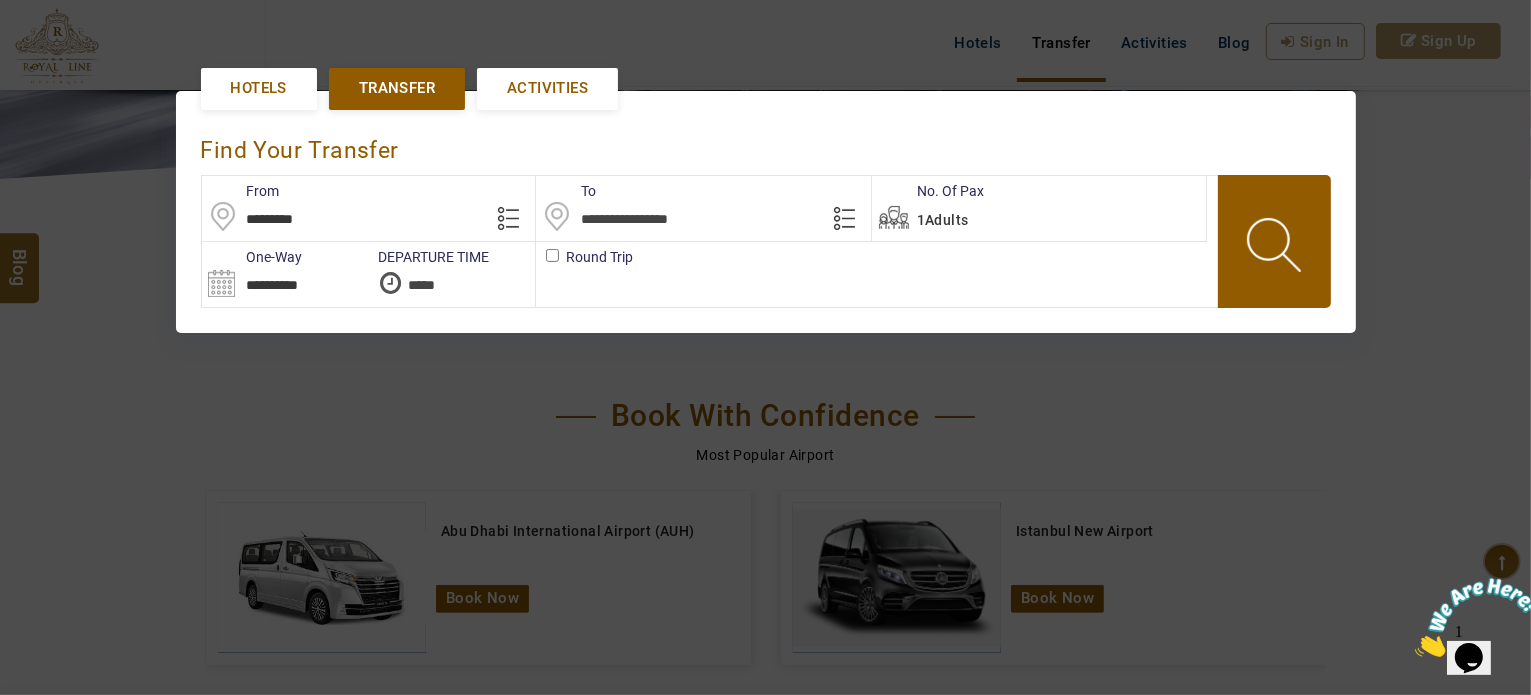 click on "*********" at bounding box center (369, 208) 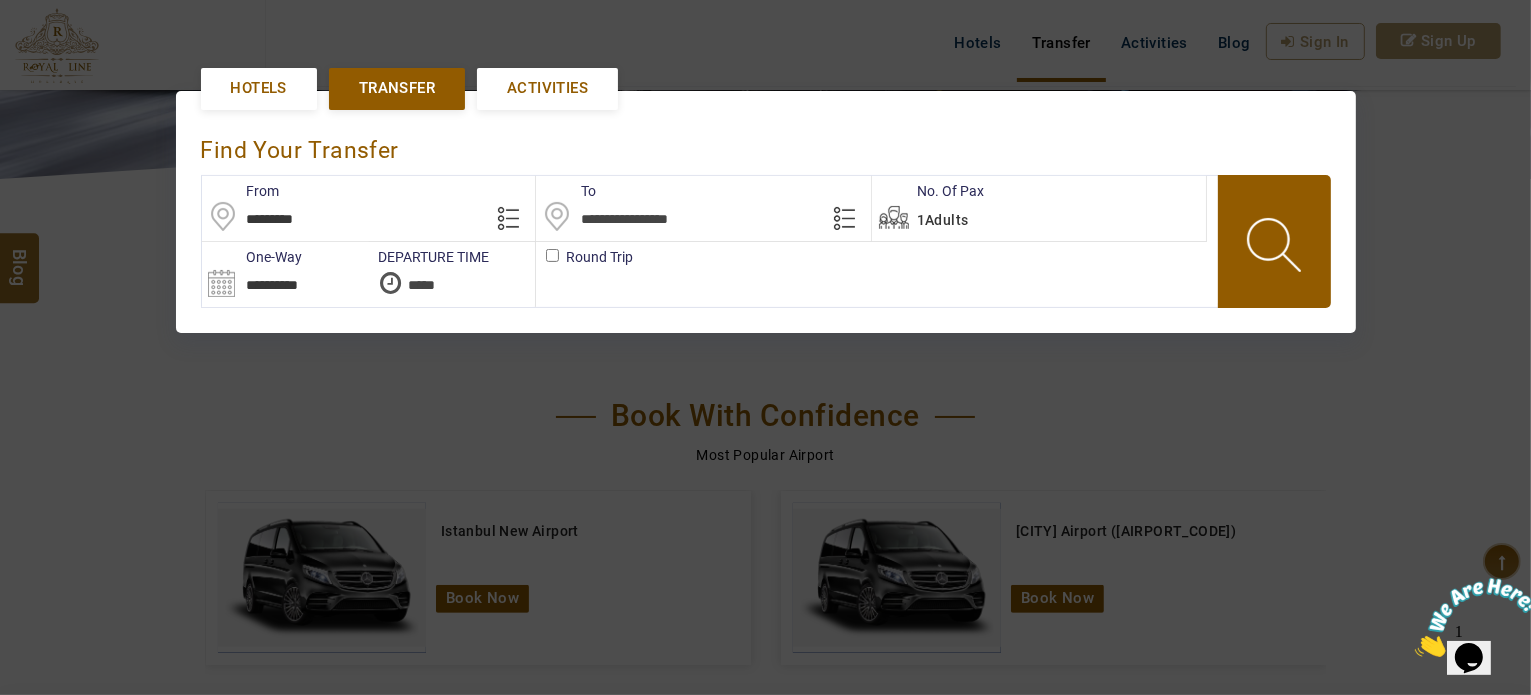 click on "*********" at bounding box center [369, 208] 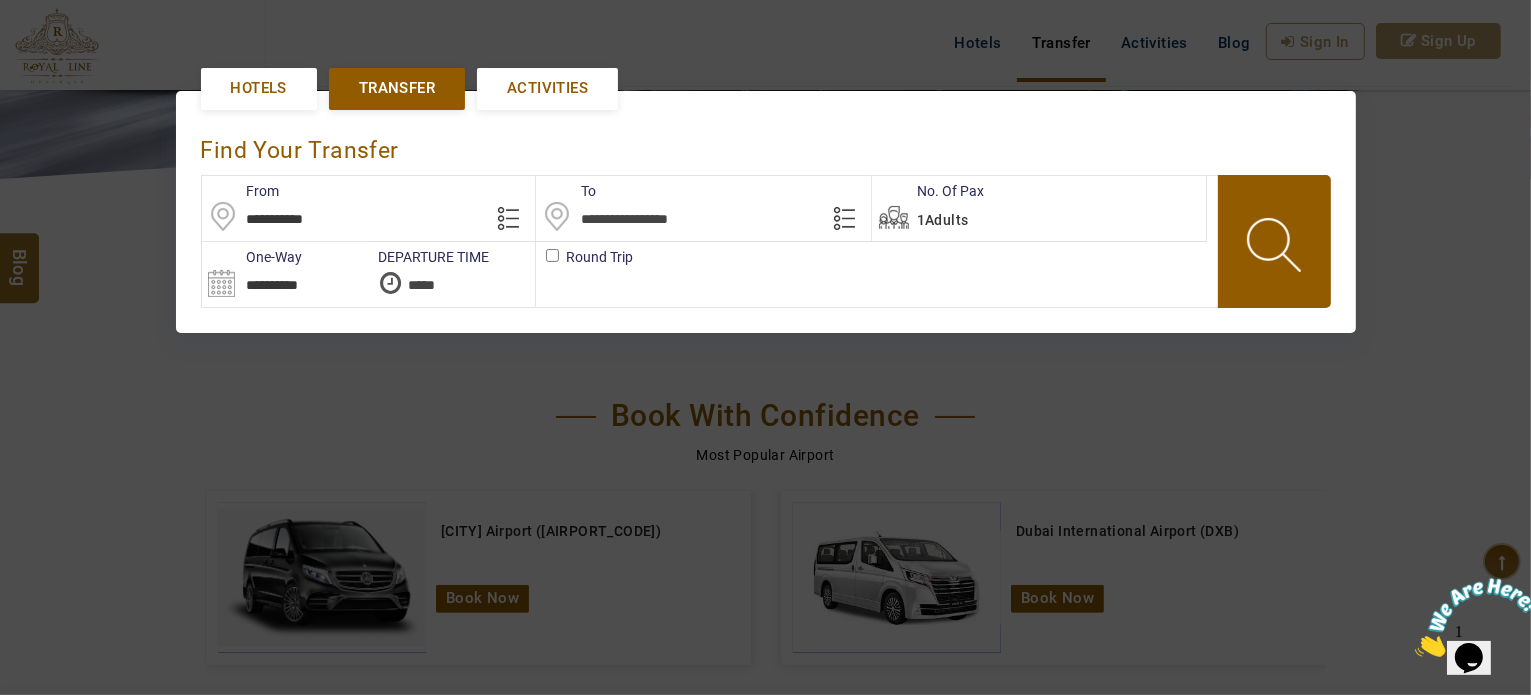 click on "**********" at bounding box center (369, 208) 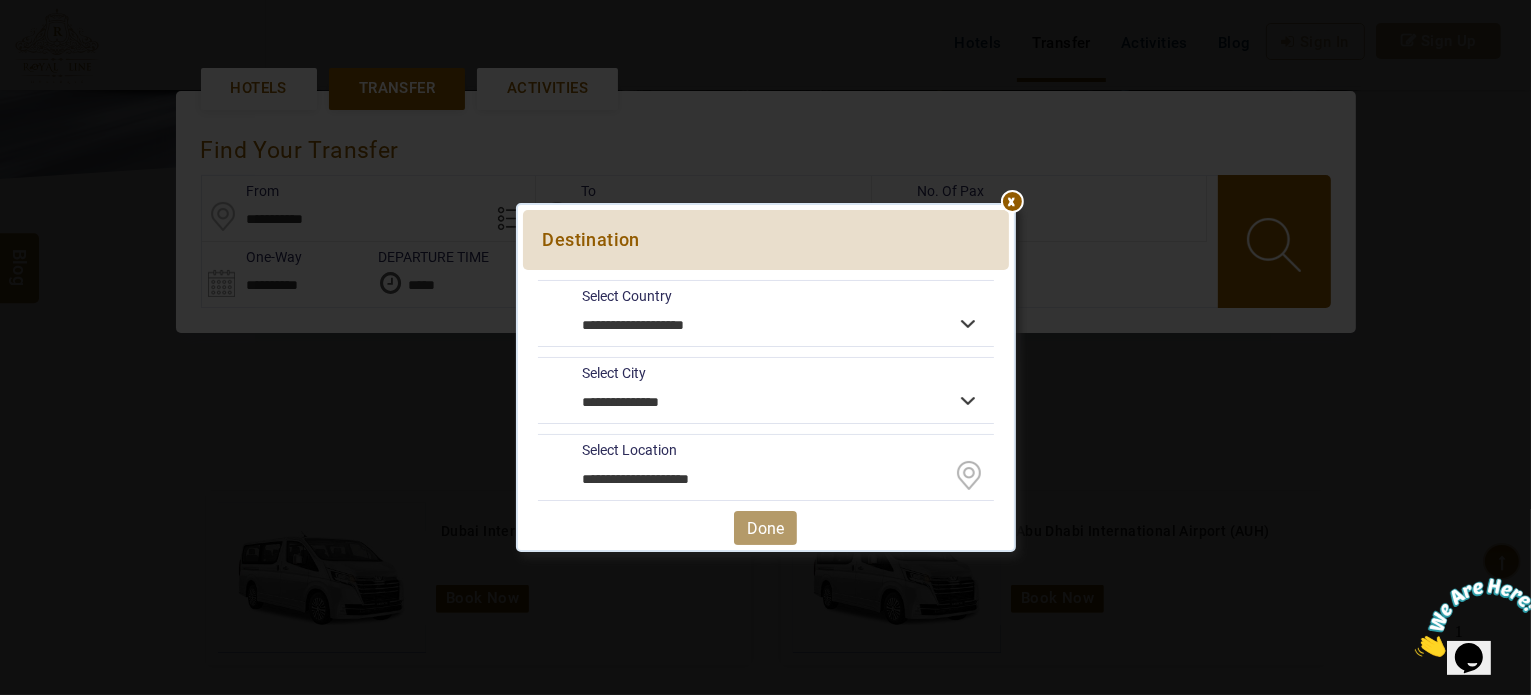 drag, startPoint x: 944, startPoint y: 319, endPoint x: 972, endPoint y: 320, distance: 28.01785 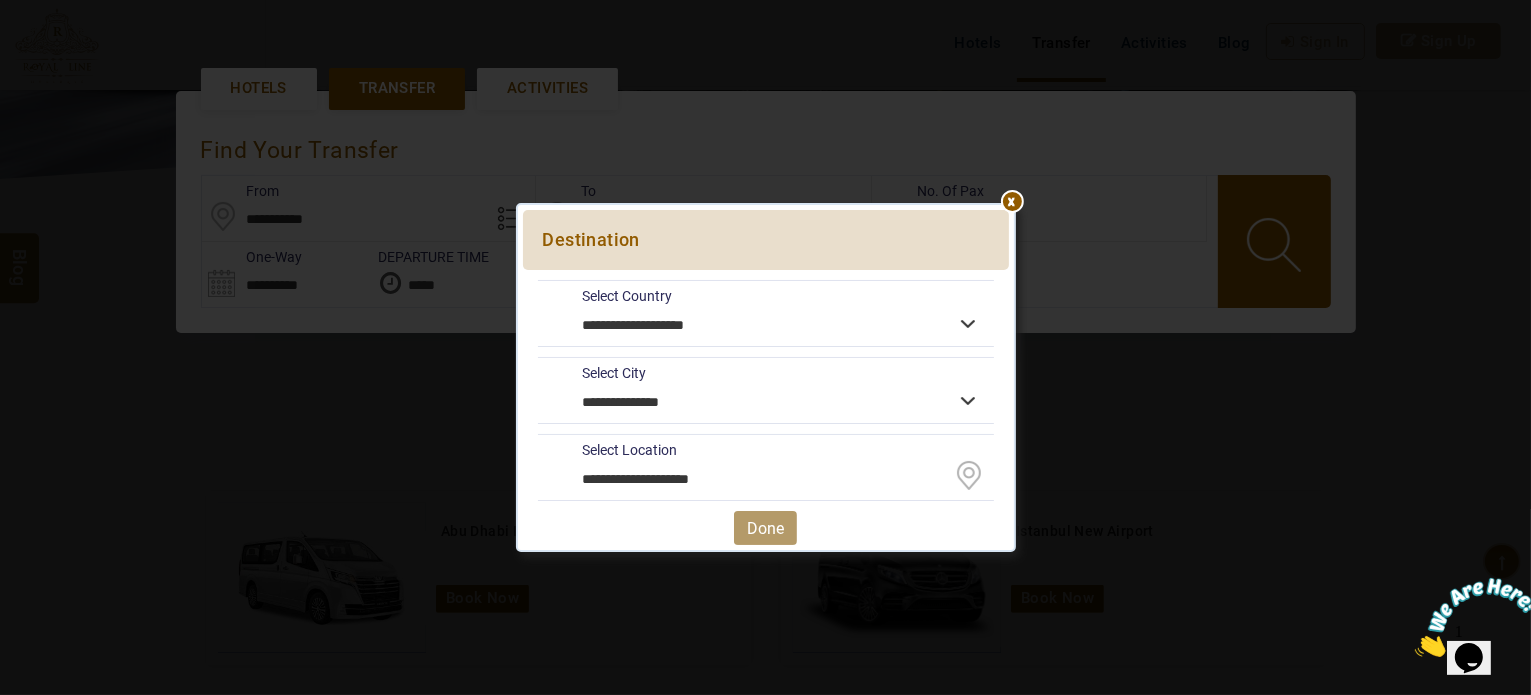click on "**********" at bounding box center [766, 313] 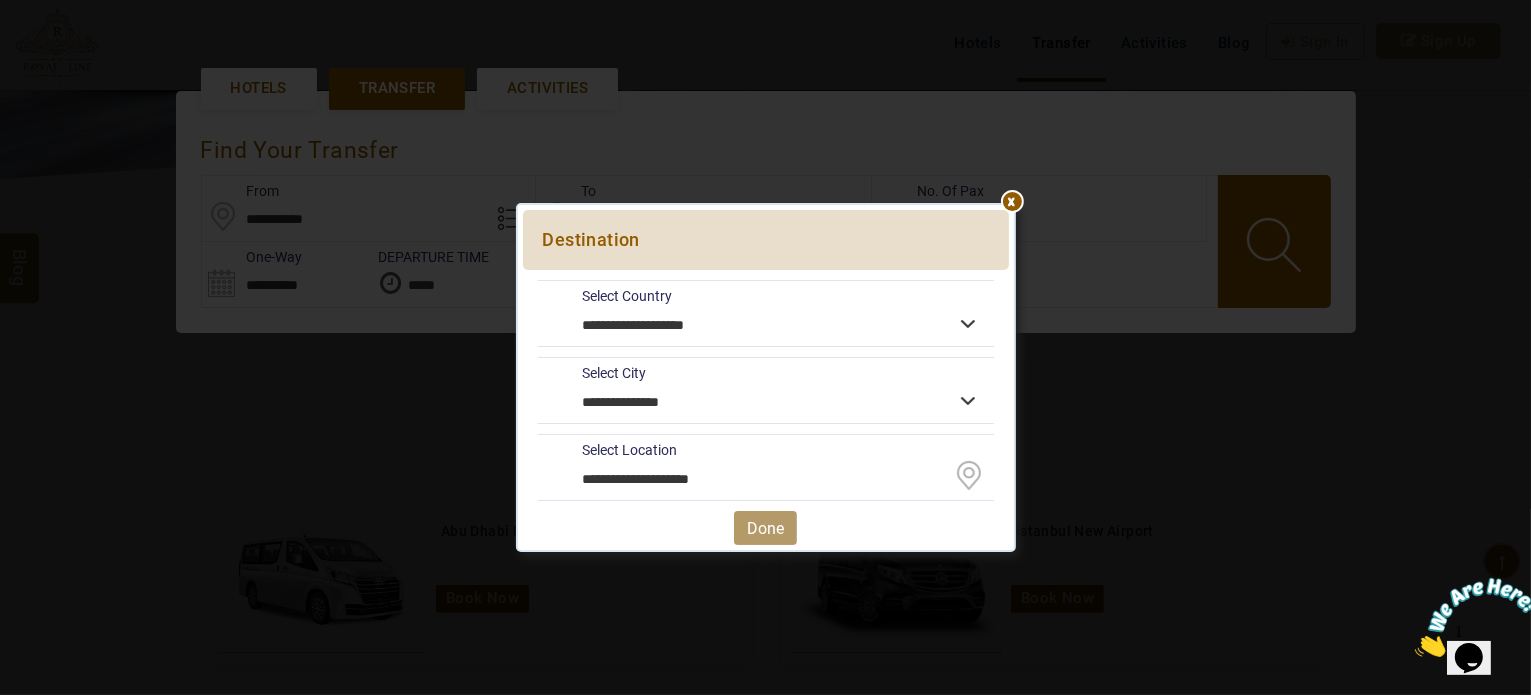 click on "**********" at bounding box center (766, 390) 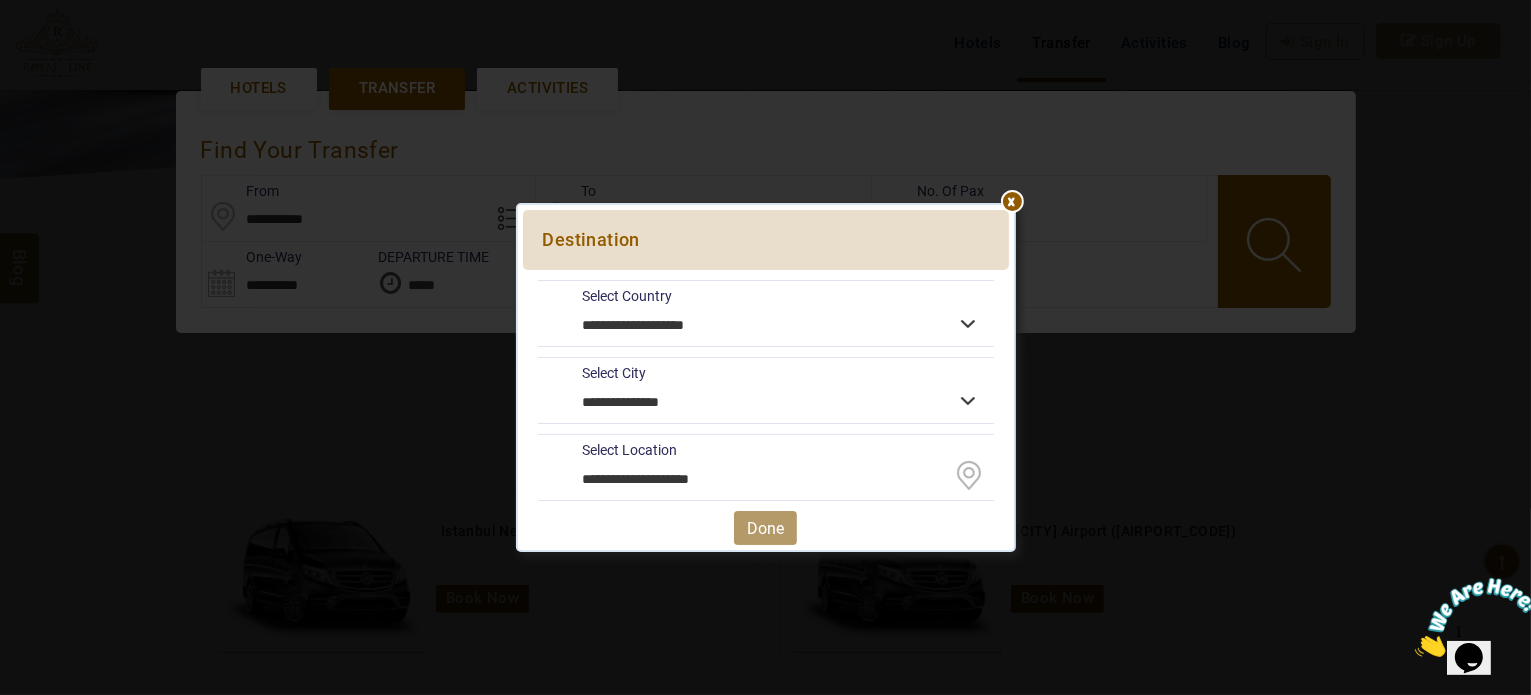 select on "*****" 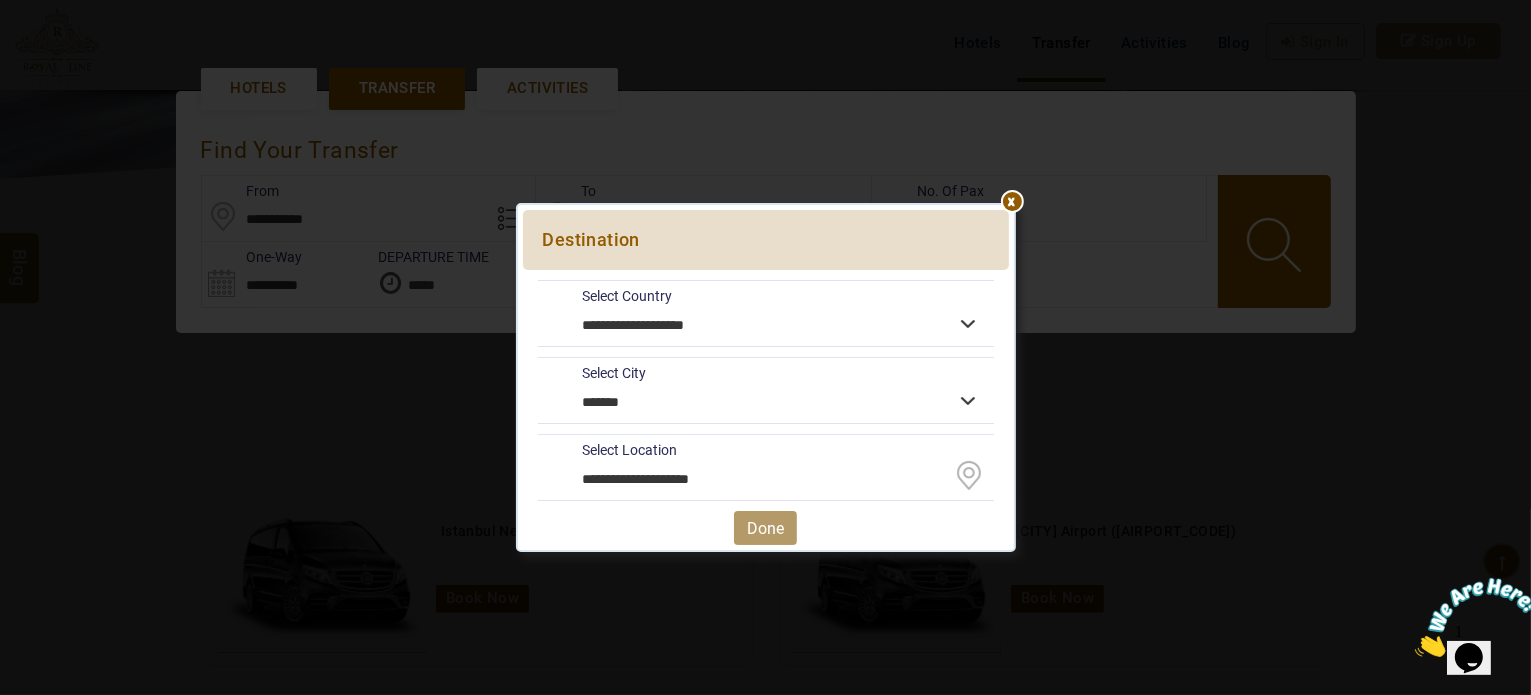 click on "**********" at bounding box center [766, 390] 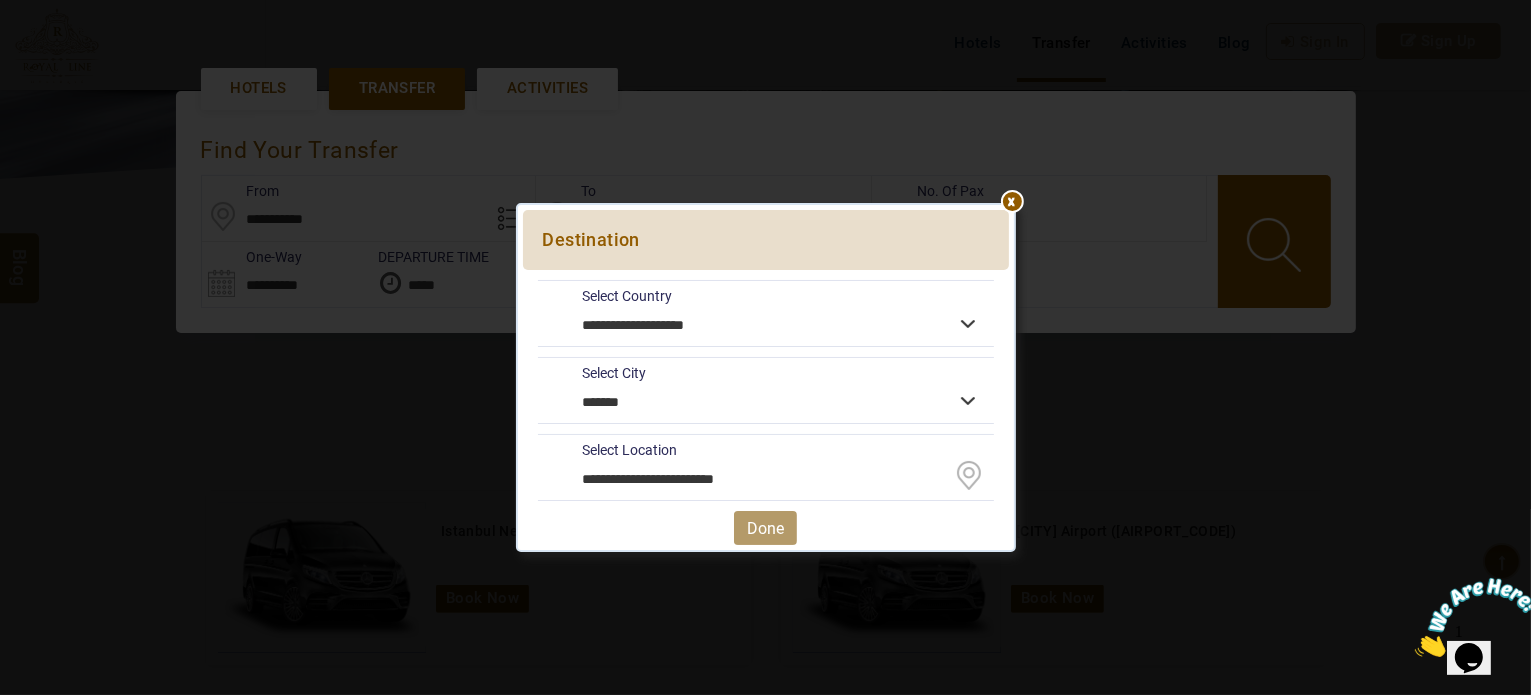 click on "**********" at bounding box center (766, 467) 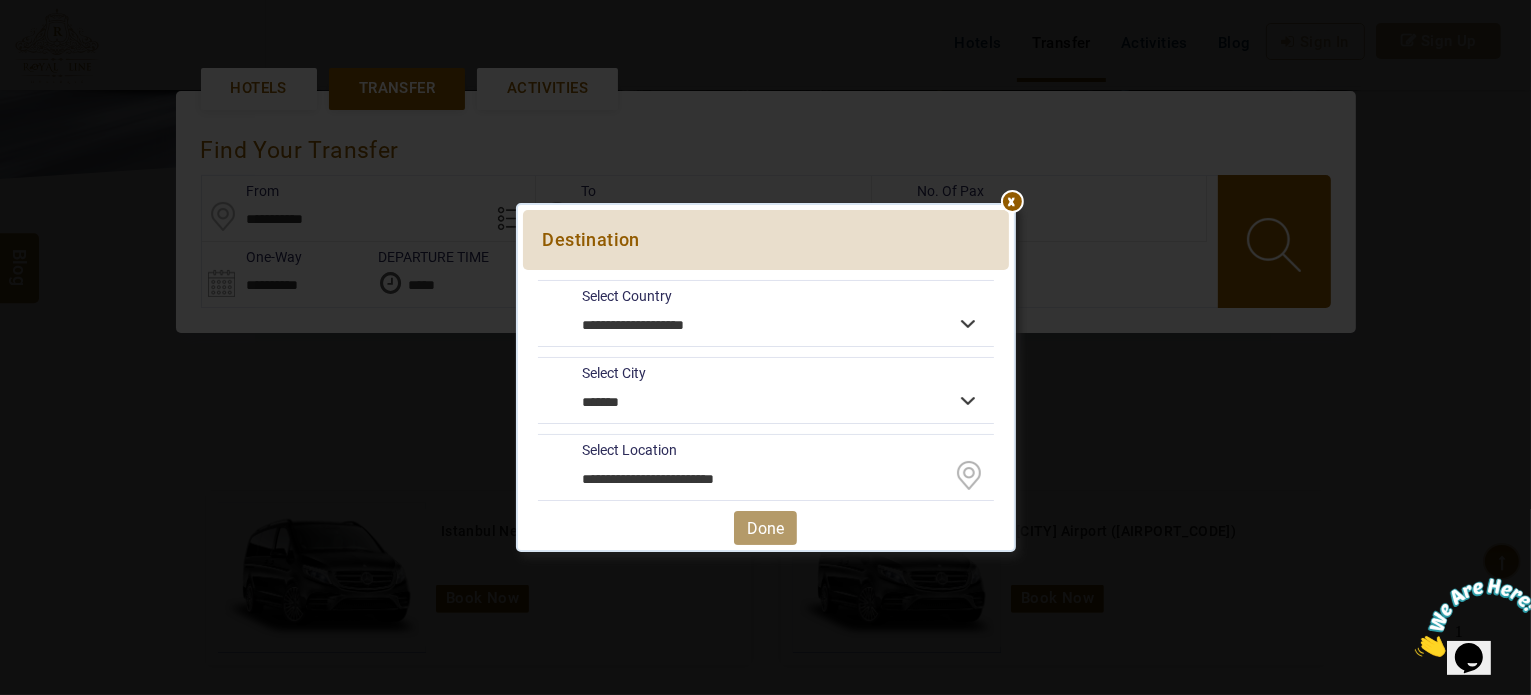 click on "**********" at bounding box center [766, 377] 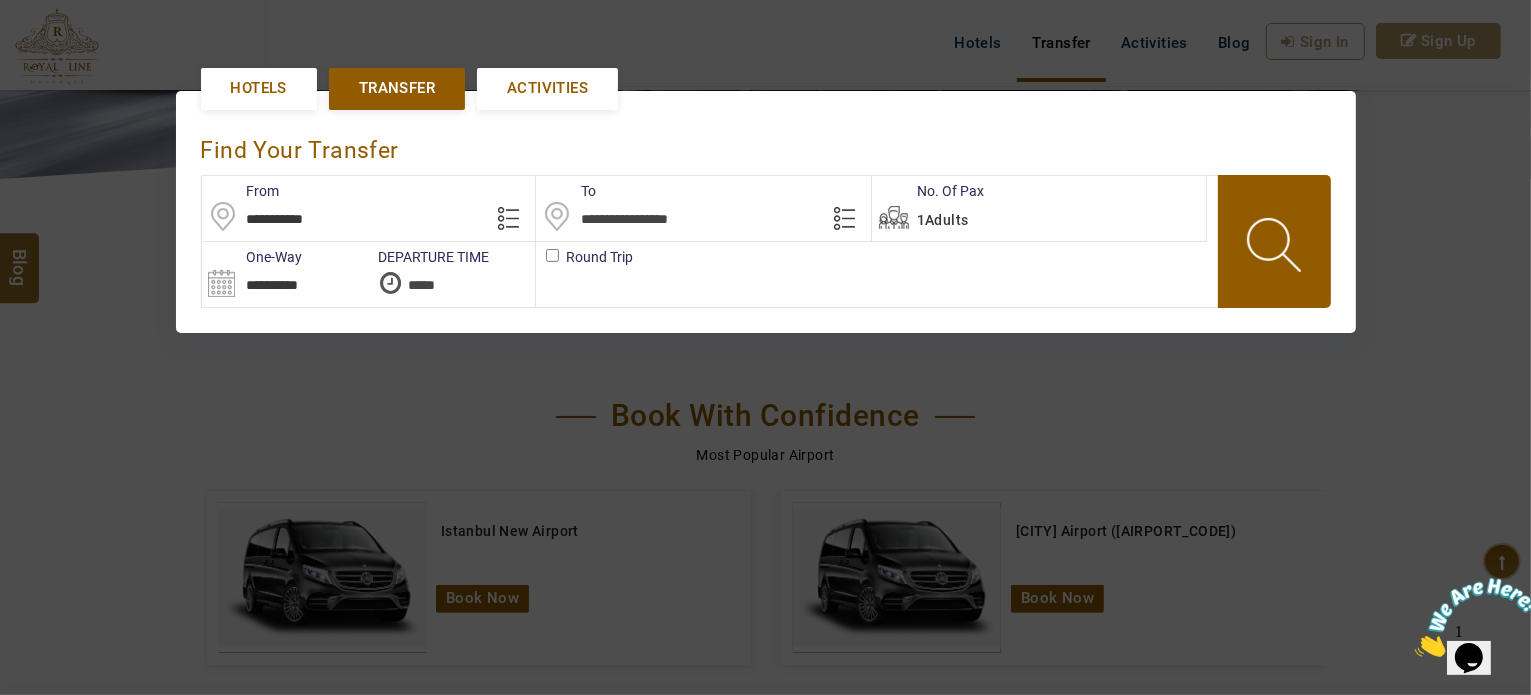 click at bounding box center (703, 208) 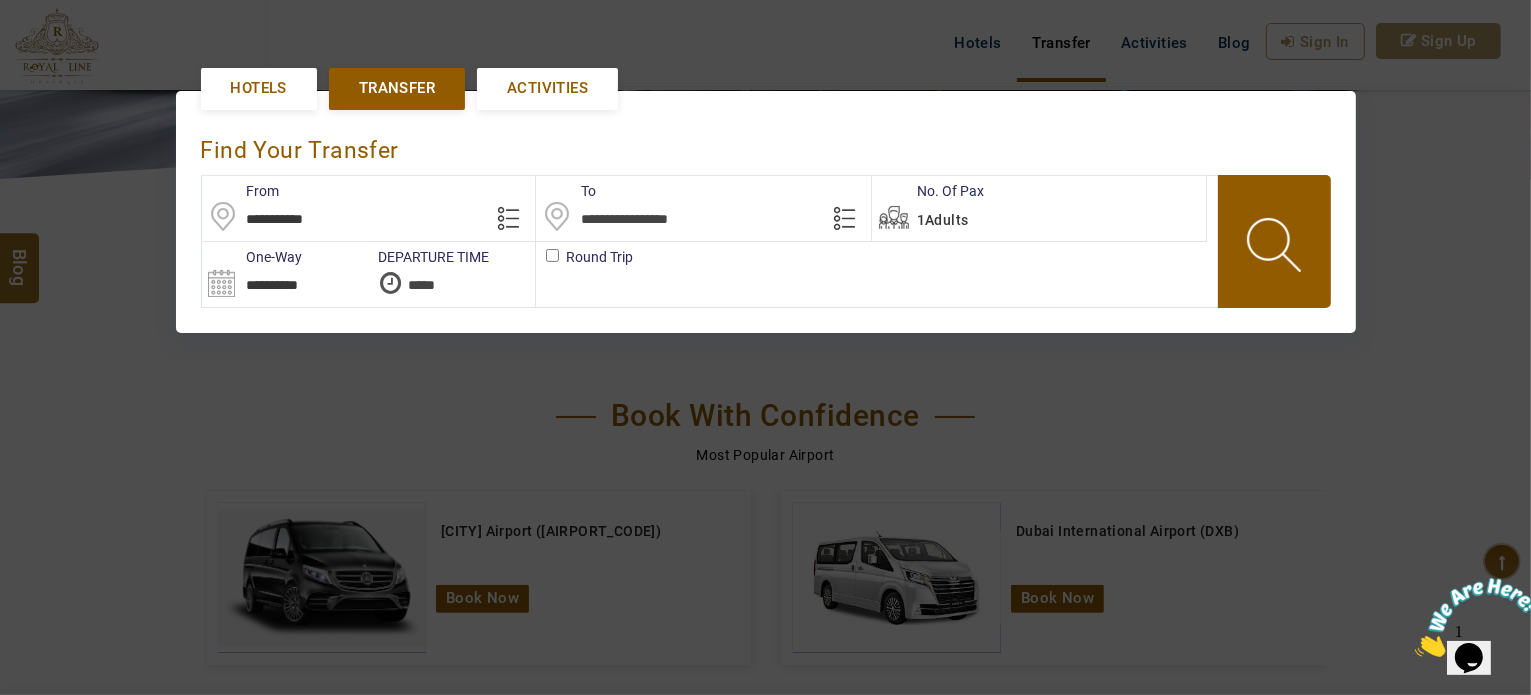 click at bounding box center (849, 217) 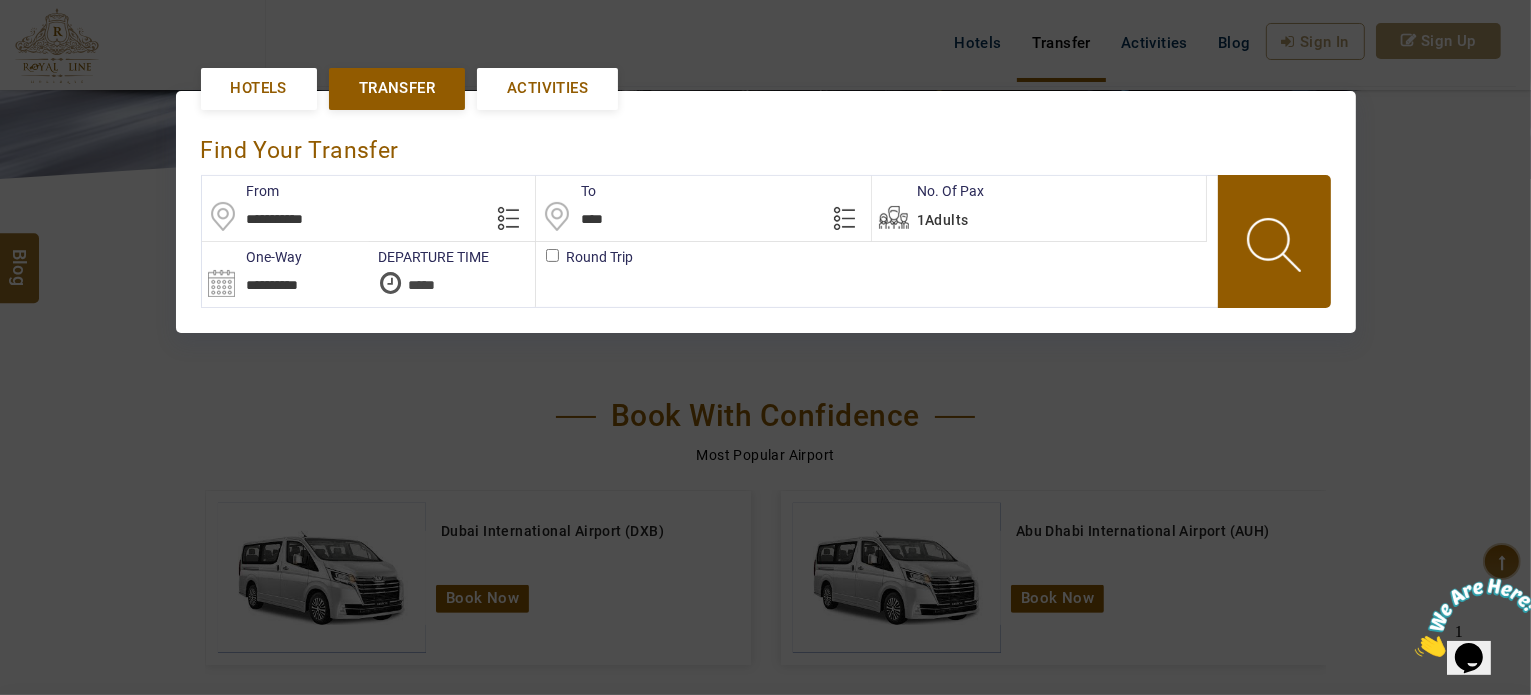type on "****" 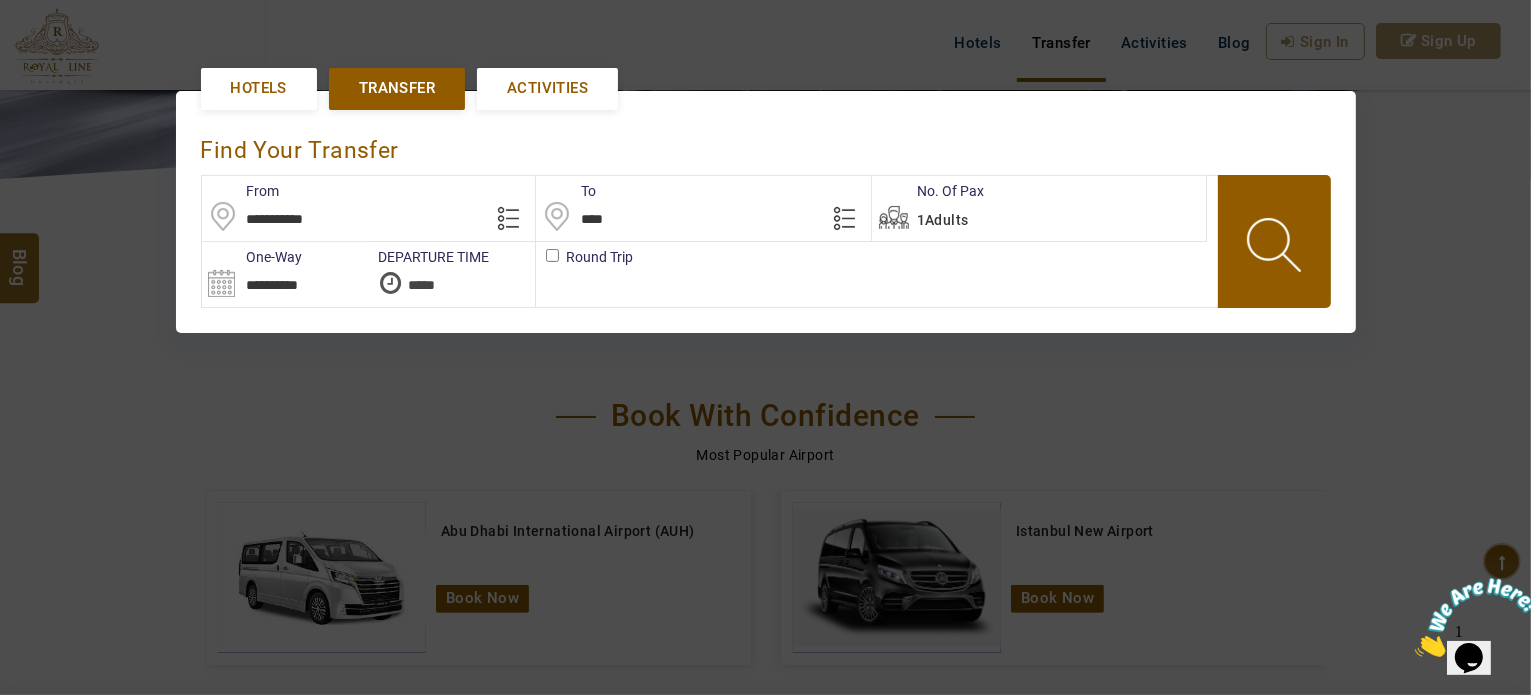 click on "**********" at bounding box center [369, 208] 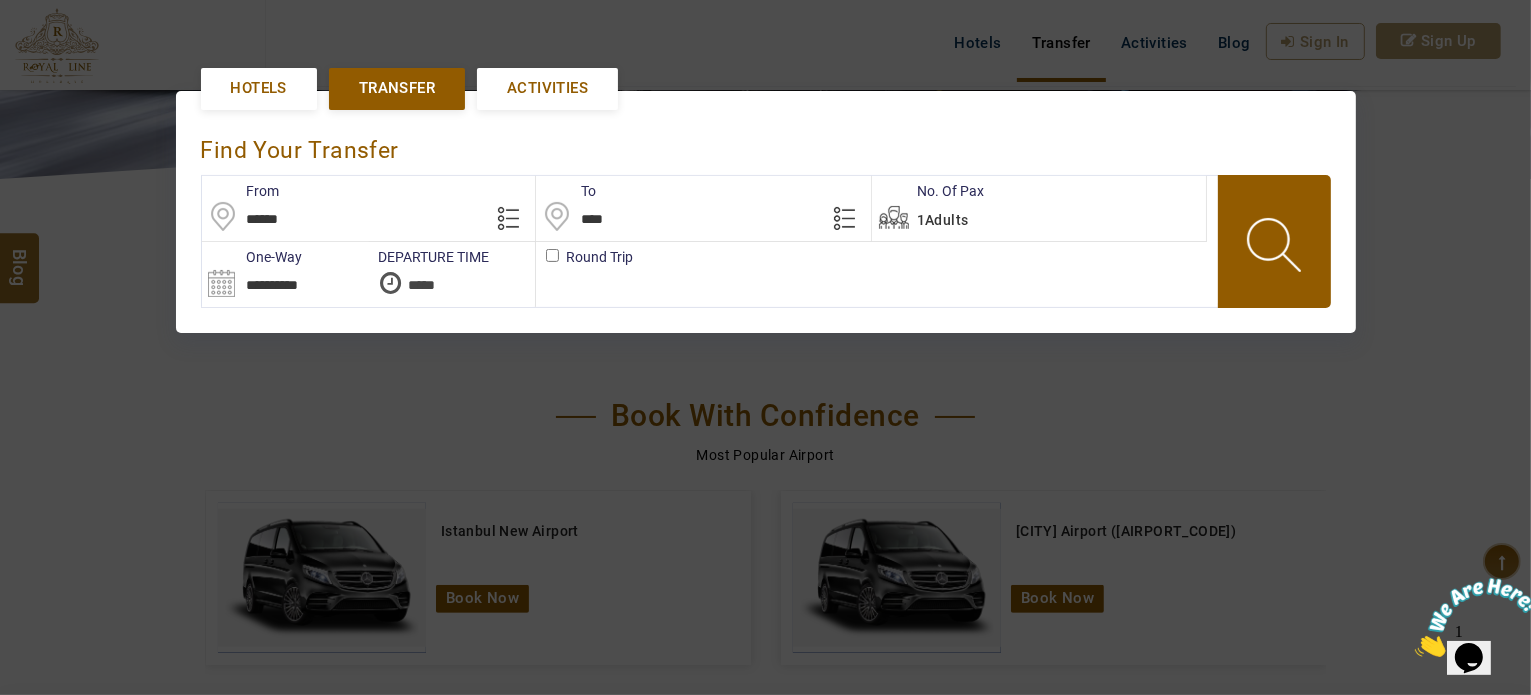 type on "*******" 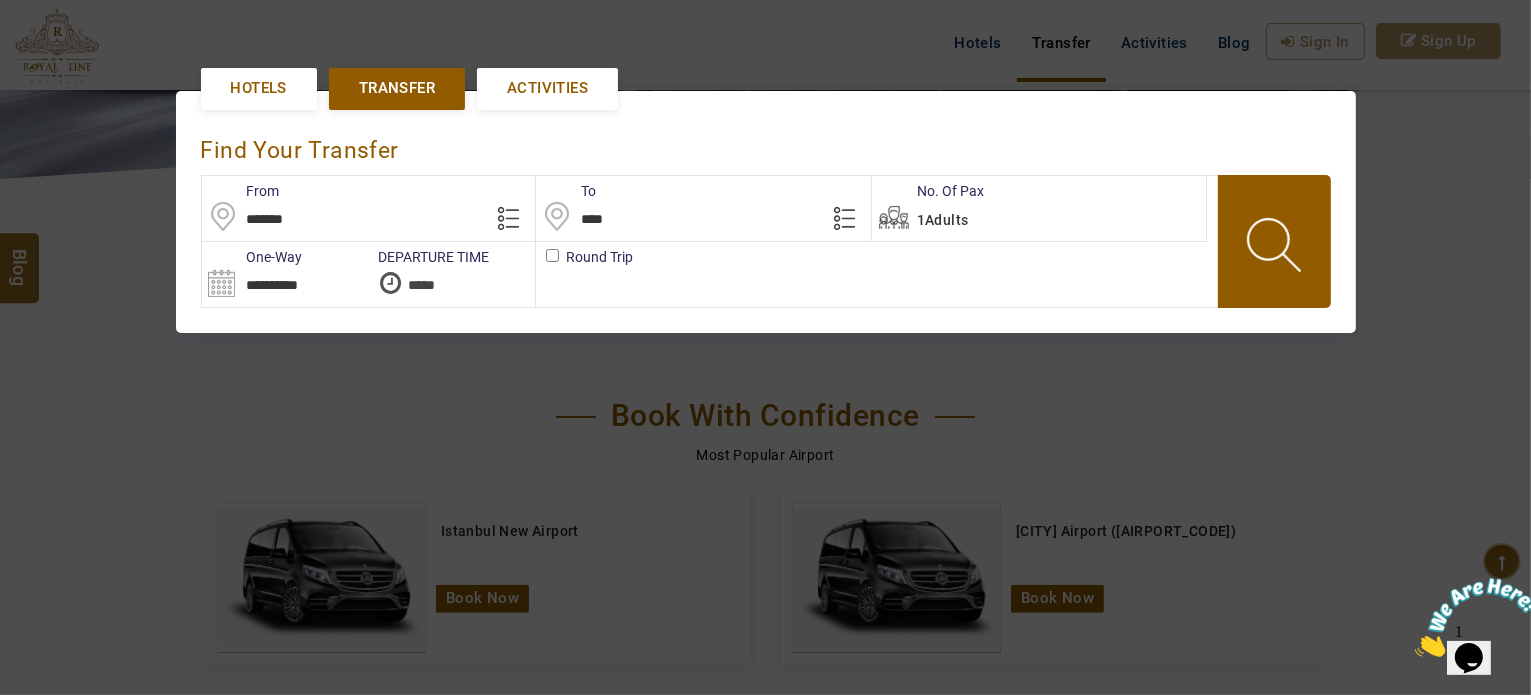 click on "*******" at bounding box center [369, 208] 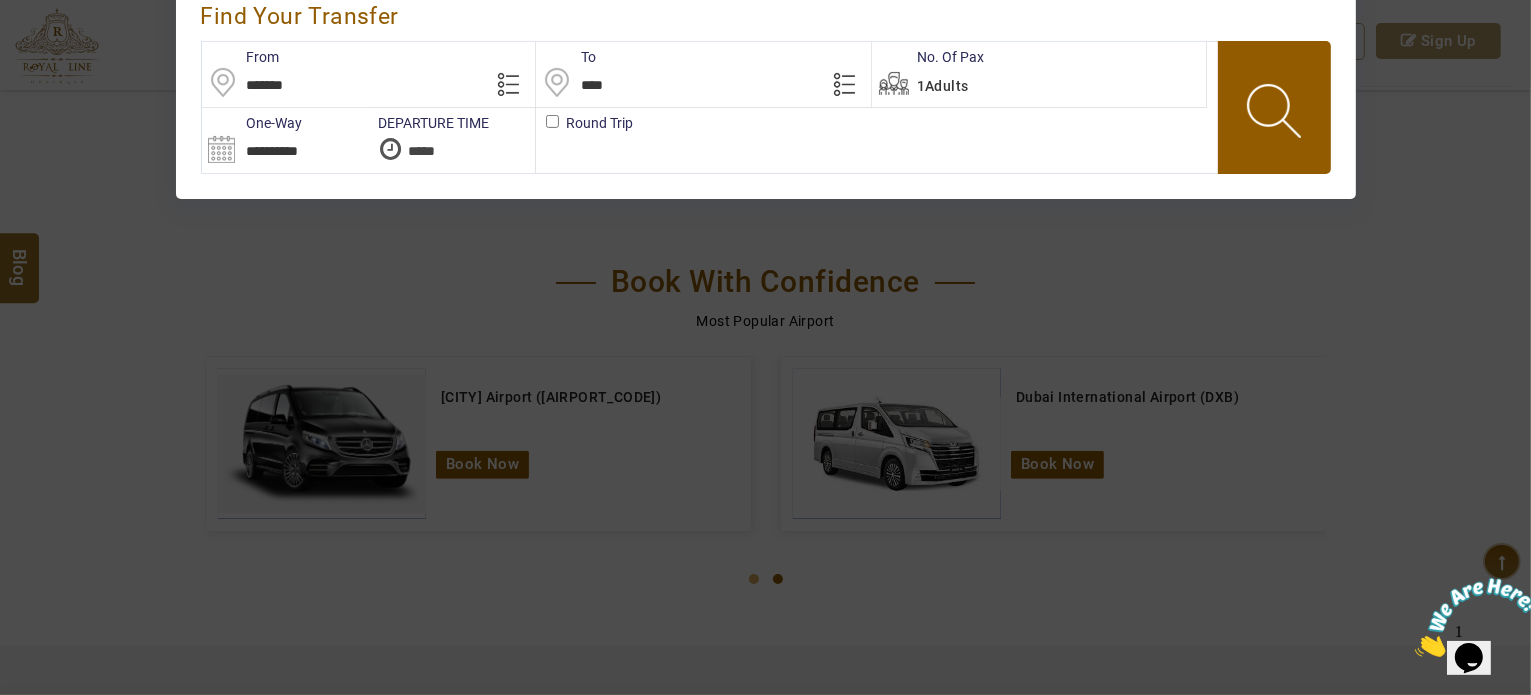 scroll, scrollTop: 457, scrollLeft: 0, axis: vertical 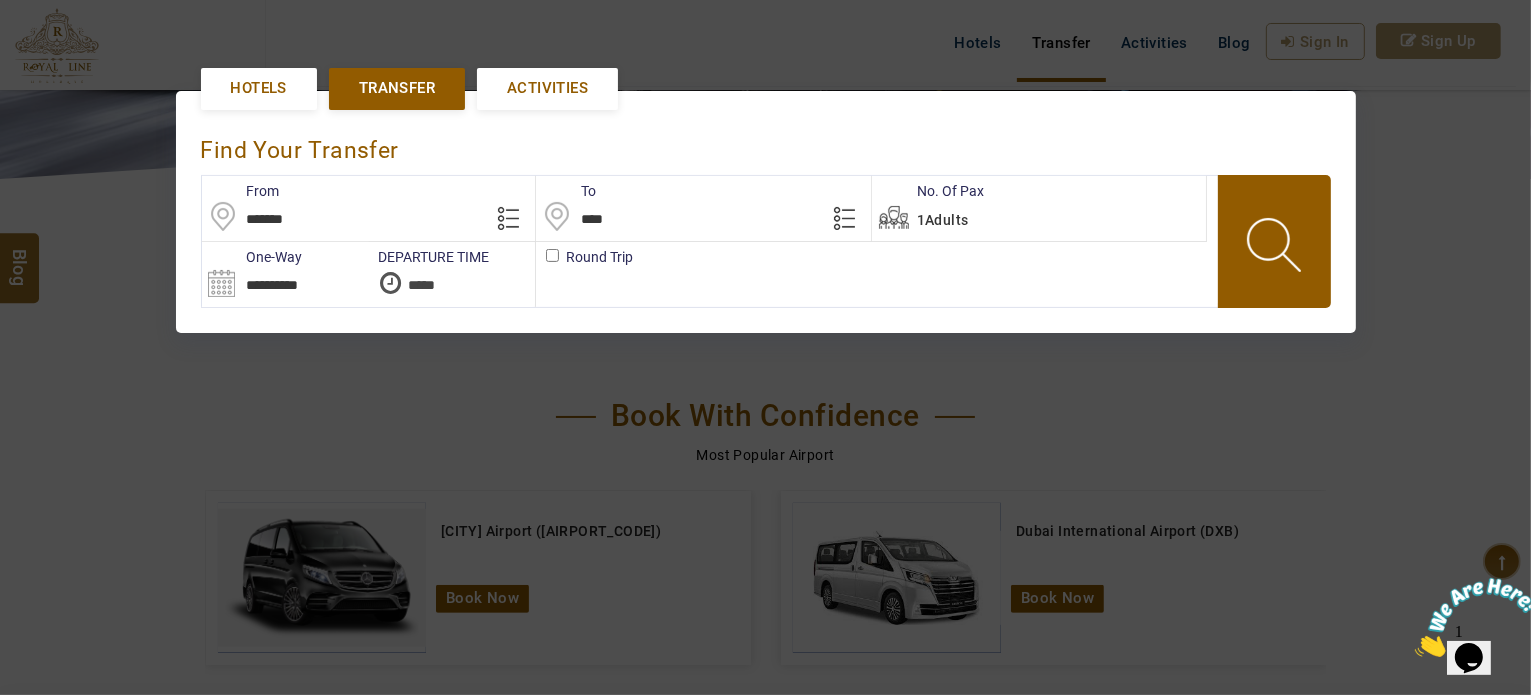 click on "*******" at bounding box center (369, 208) 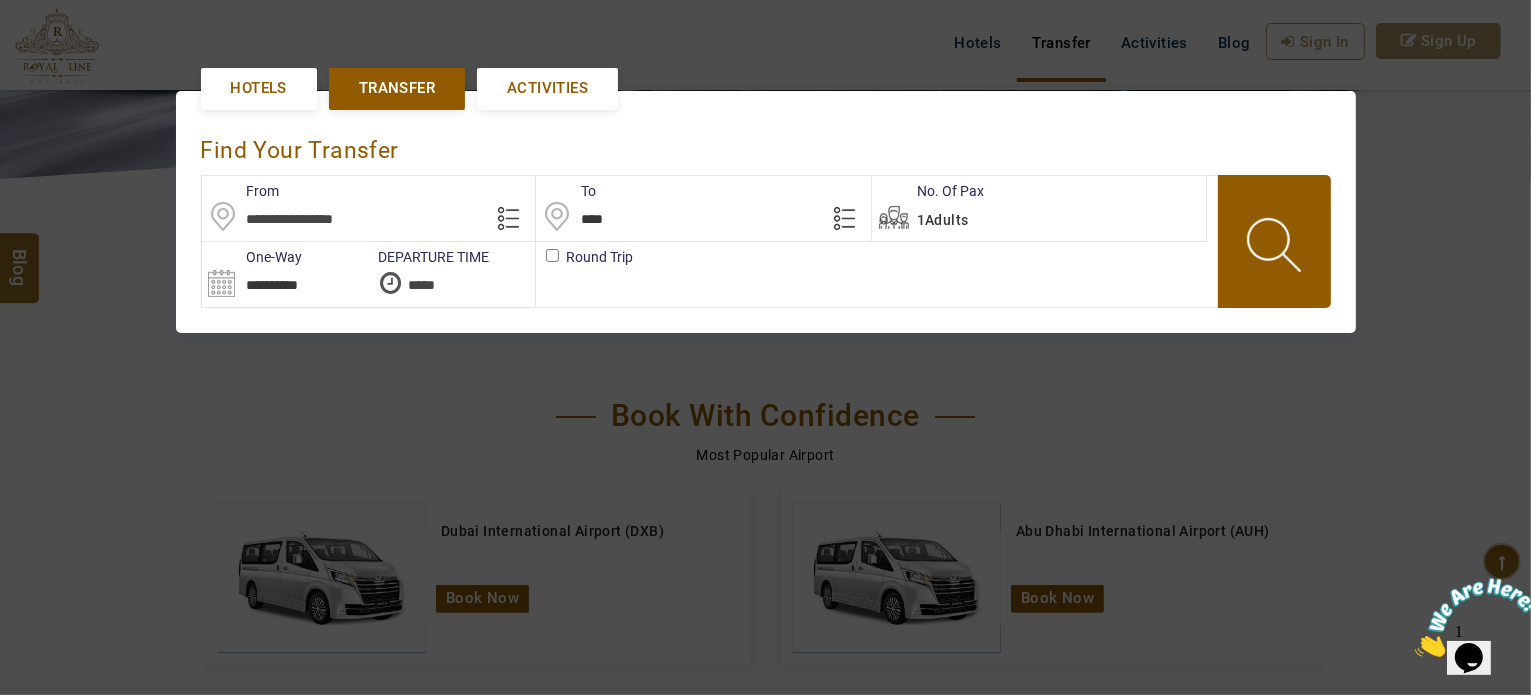 click at bounding box center [369, 208] 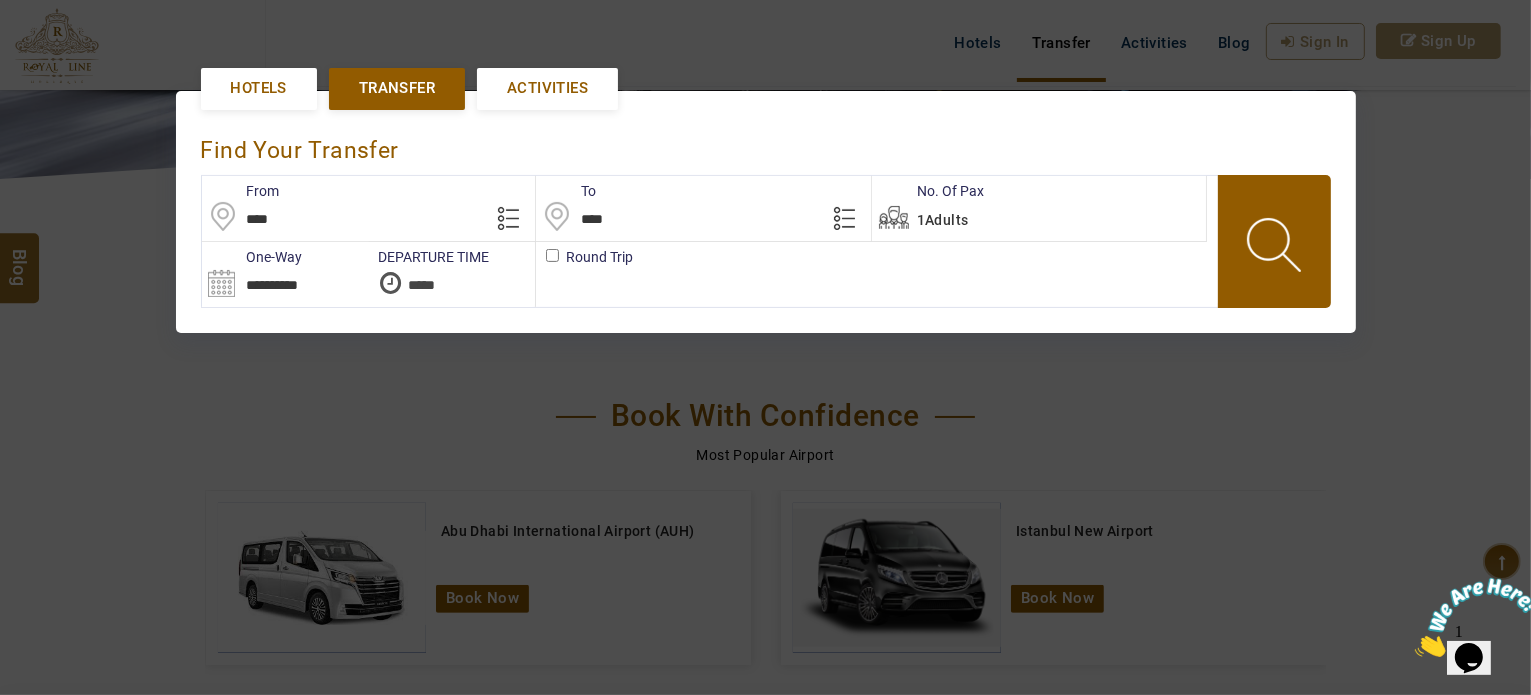 click on "****" at bounding box center (369, 208) 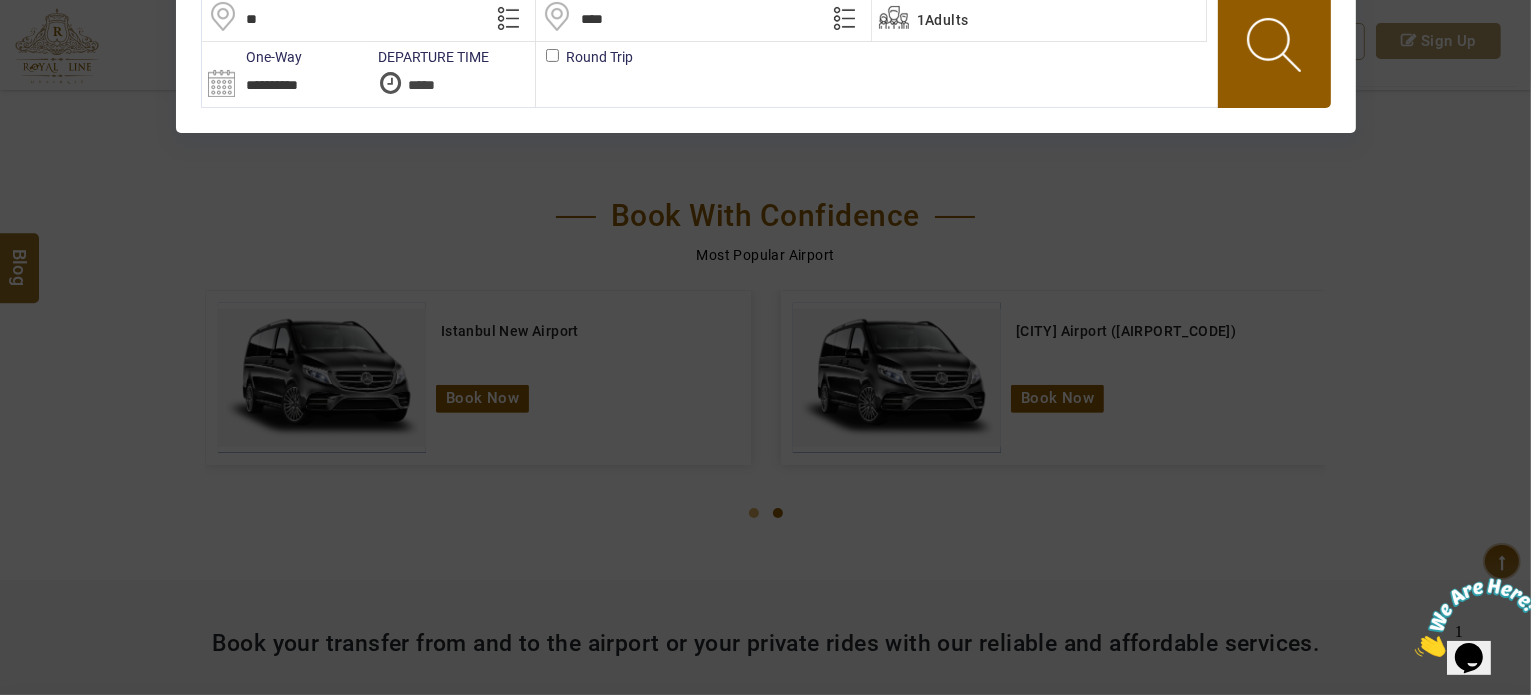 scroll, scrollTop: 357, scrollLeft: 0, axis: vertical 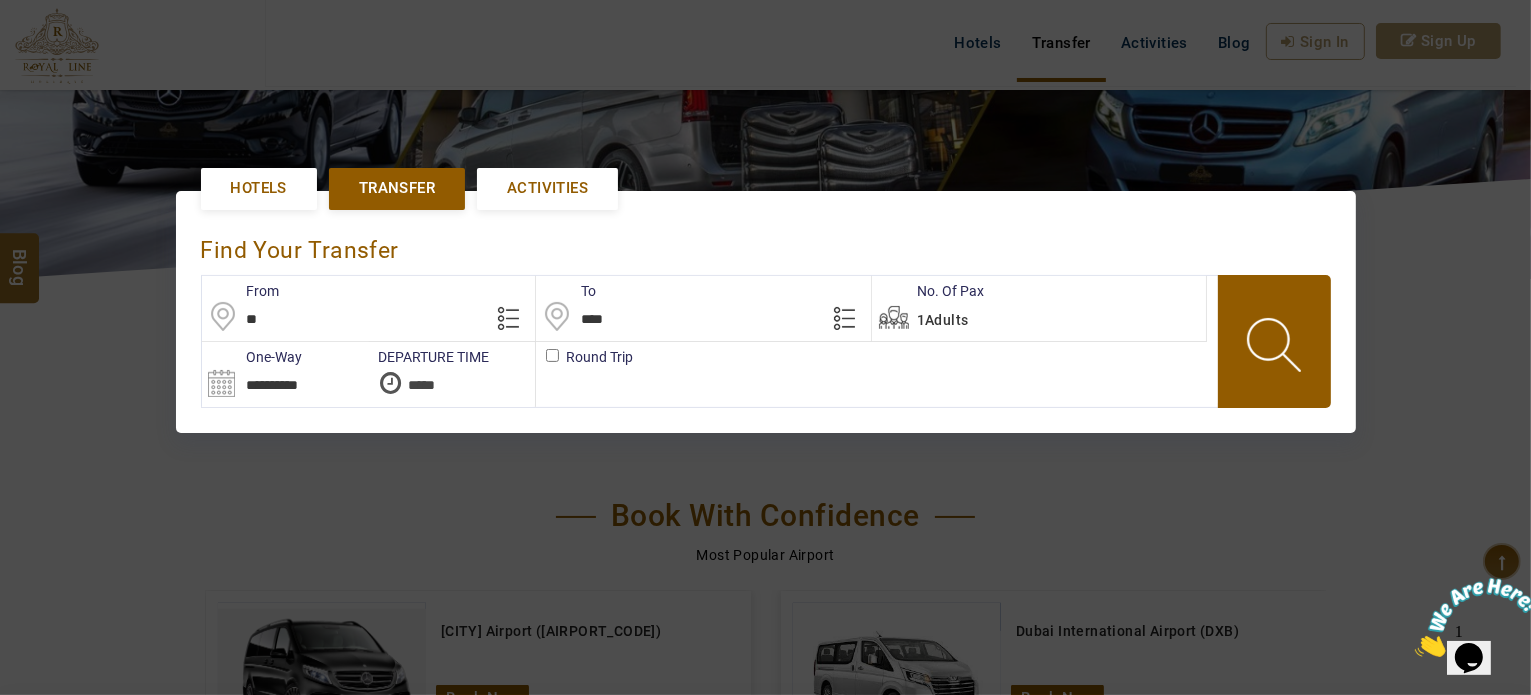 type on "*" 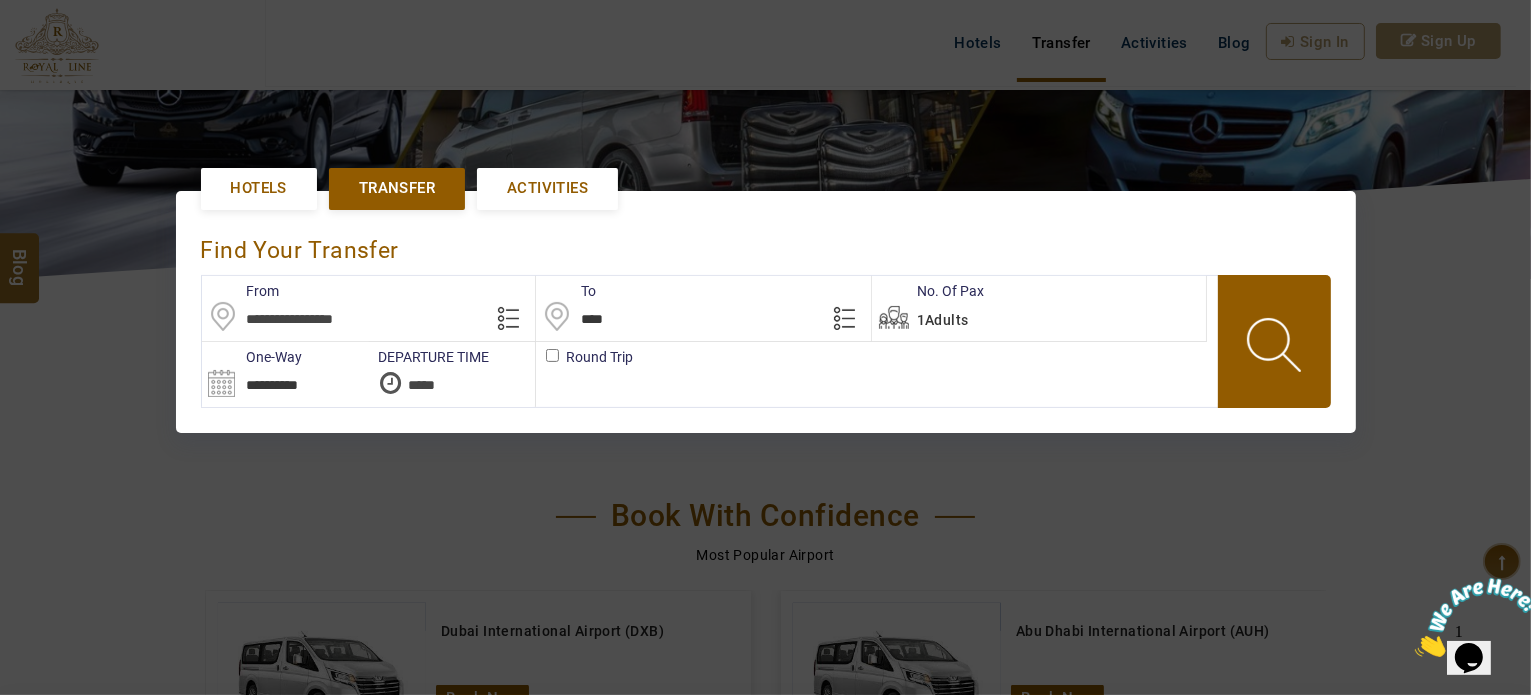 click at bounding box center (369, 308) 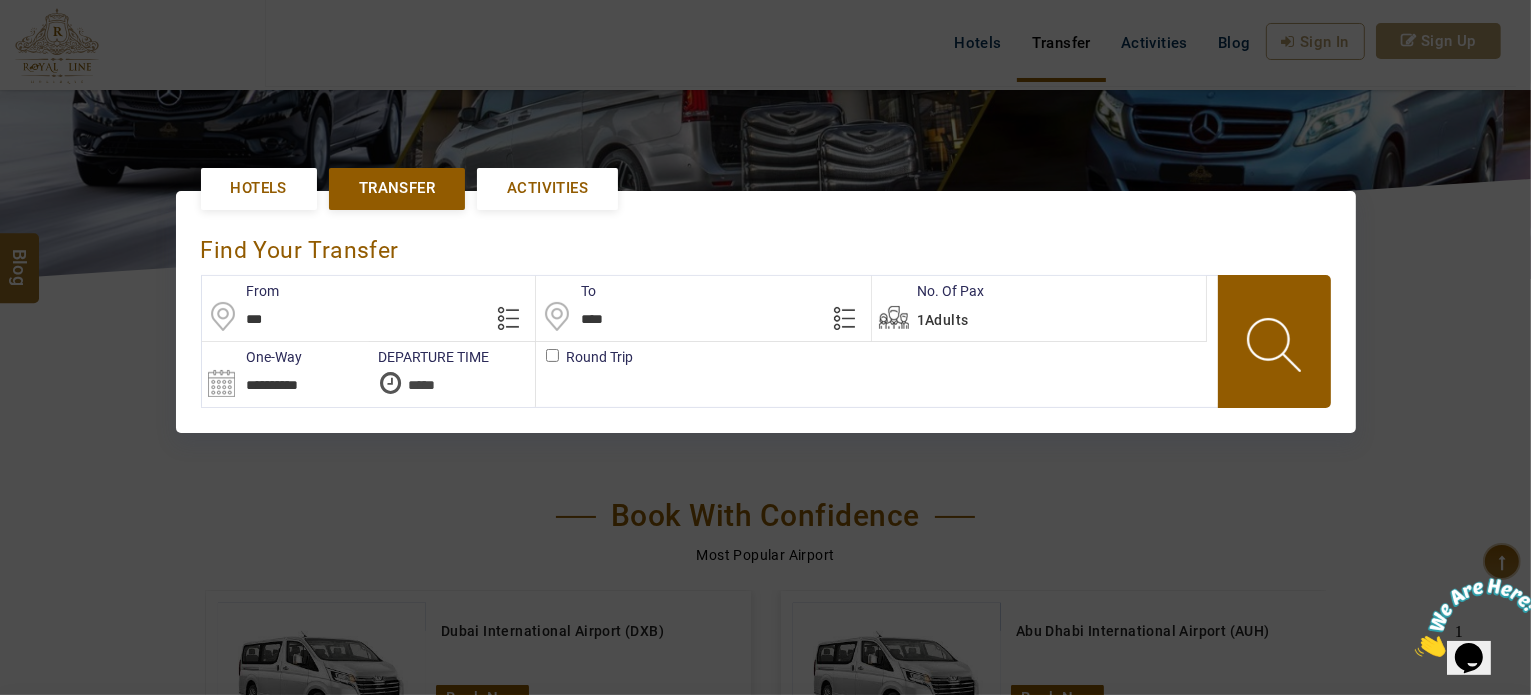 click on "***" at bounding box center (369, 308) 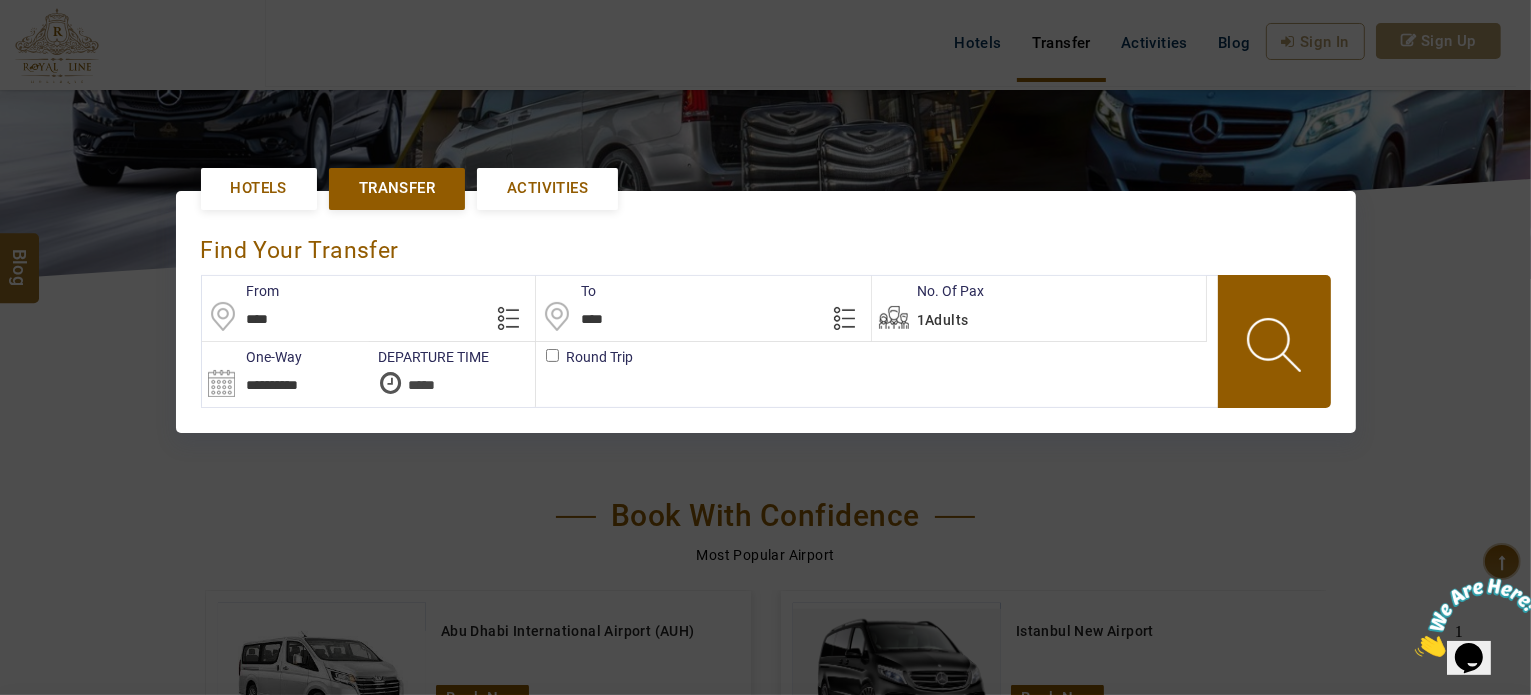 click on "****" at bounding box center [369, 308] 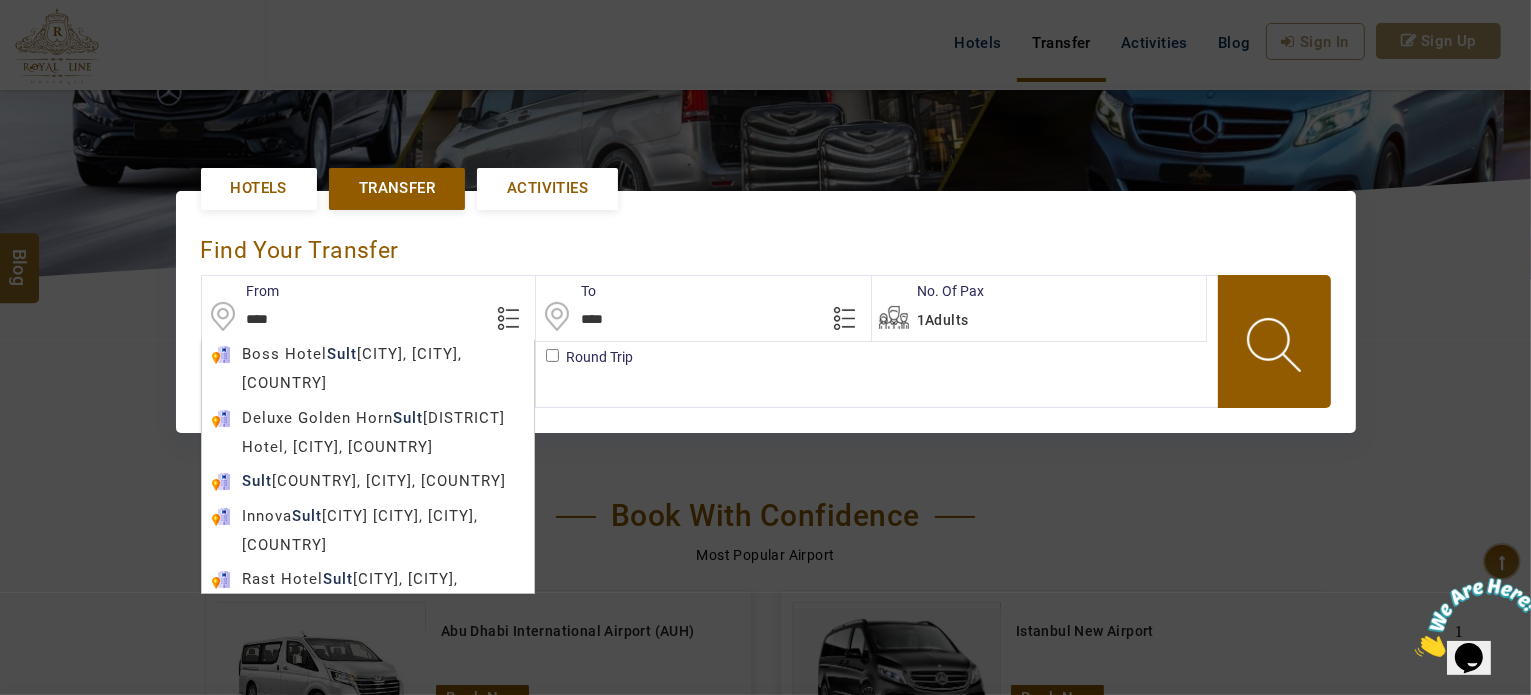 click on "****" at bounding box center (369, 308) 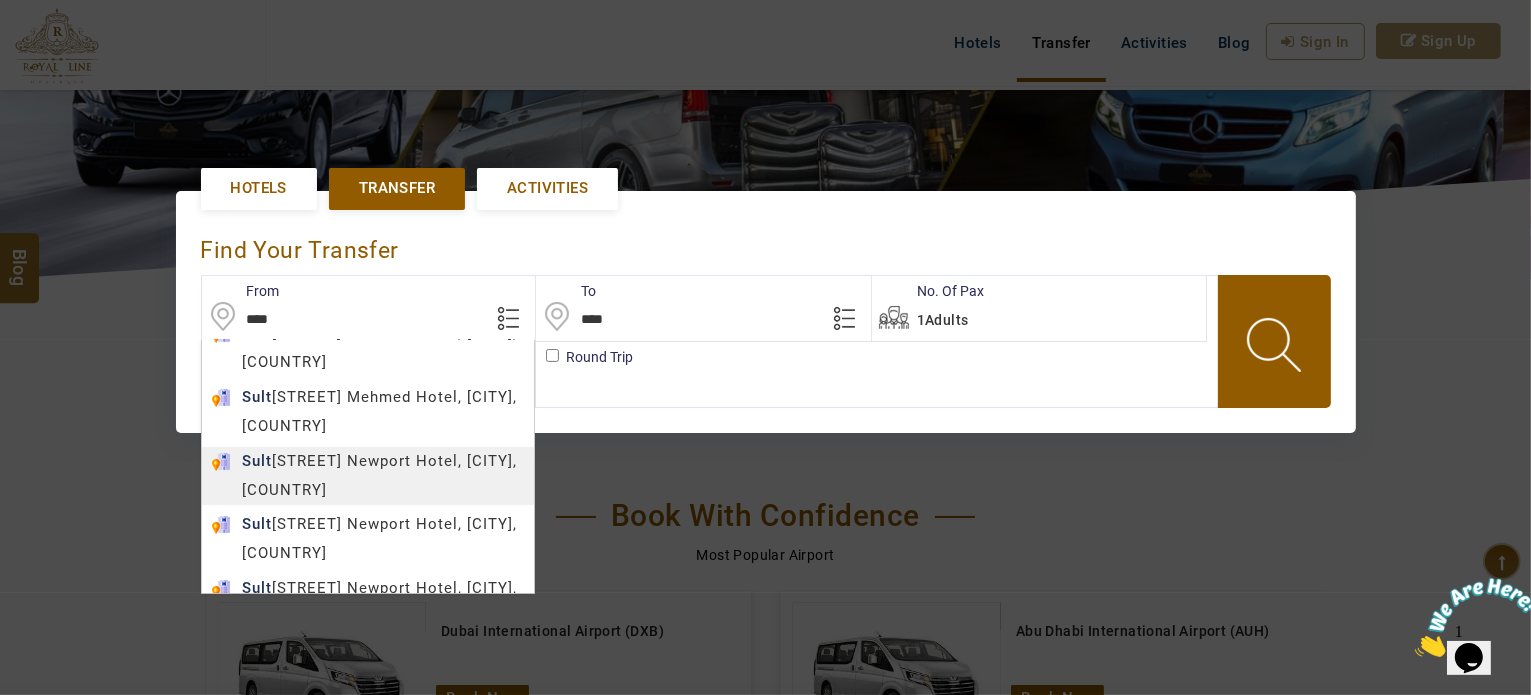 scroll, scrollTop: 600, scrollLeft: 0, axis: vertical 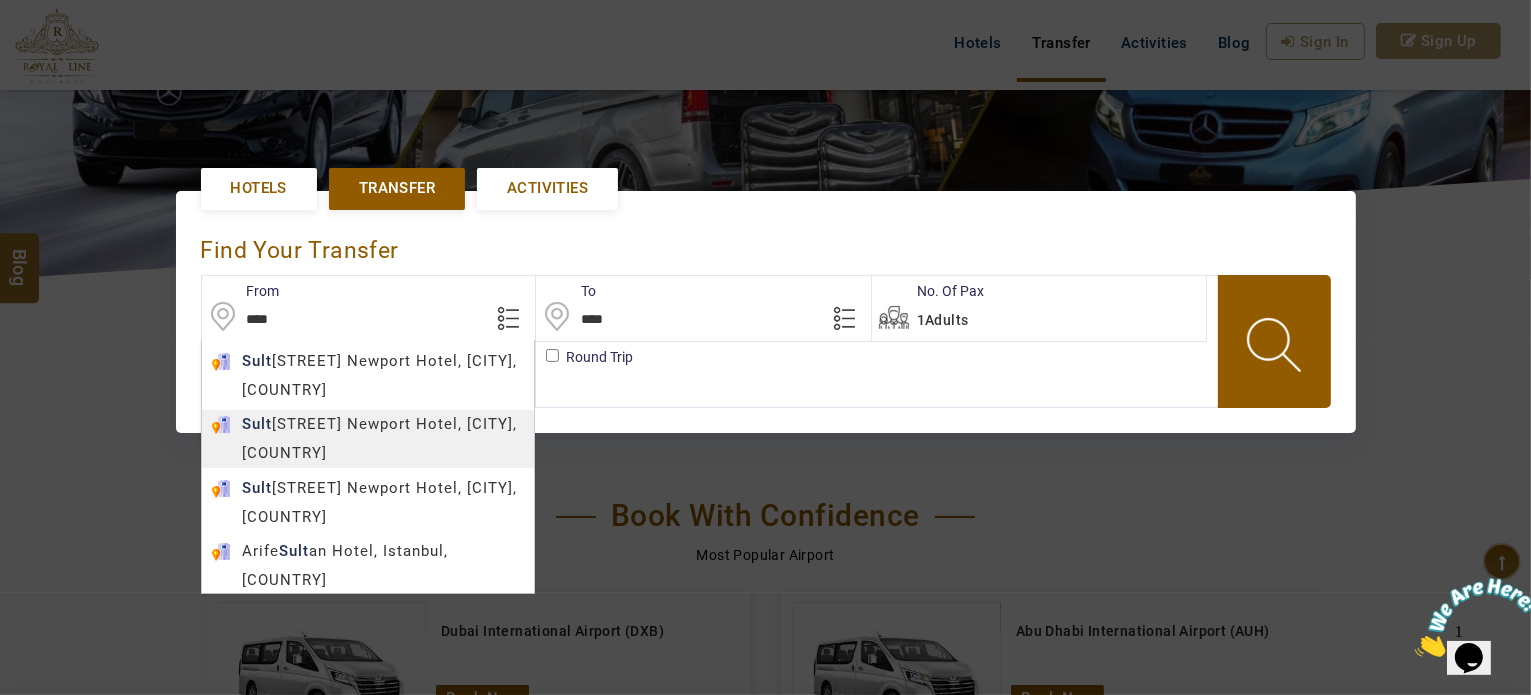 type on "**********" 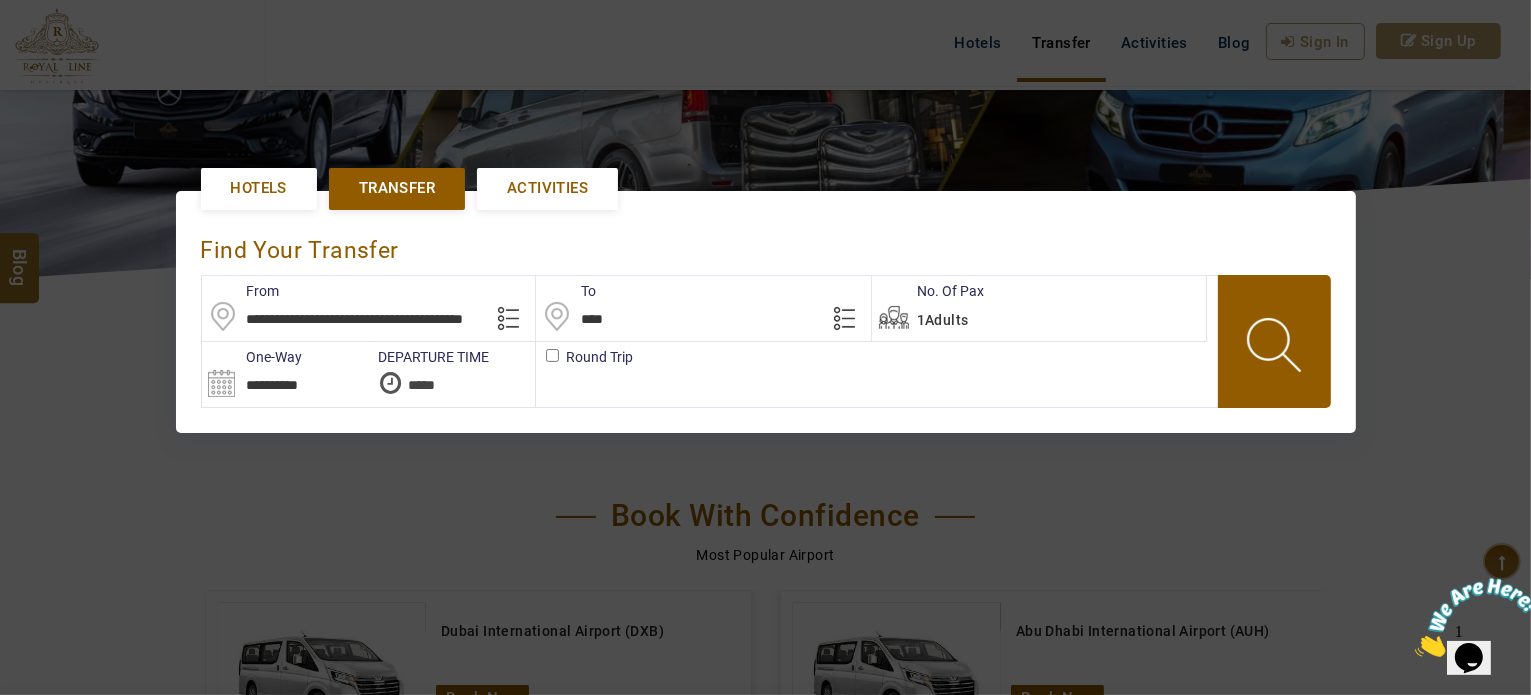 click on "**********" at bounding box center (765, 715) 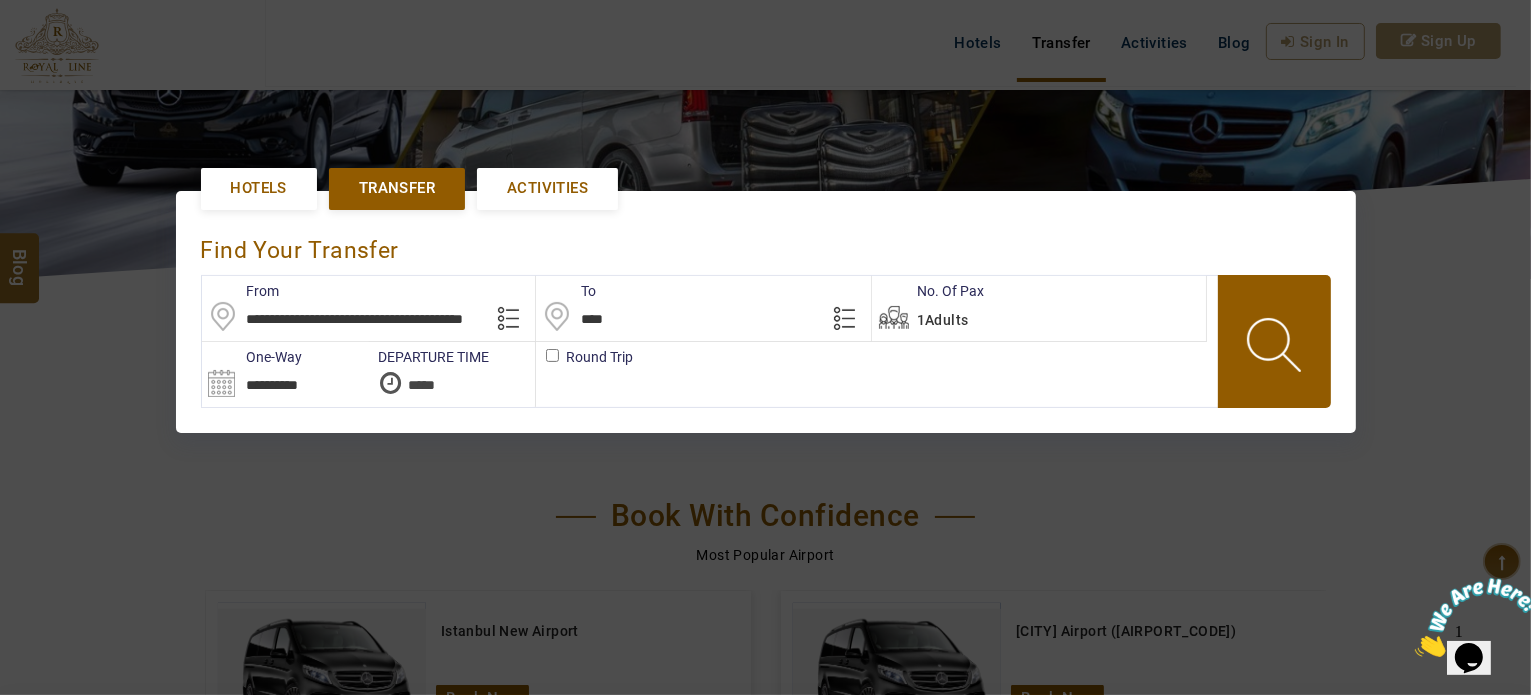click on "****" at bounding box center (703, 308) 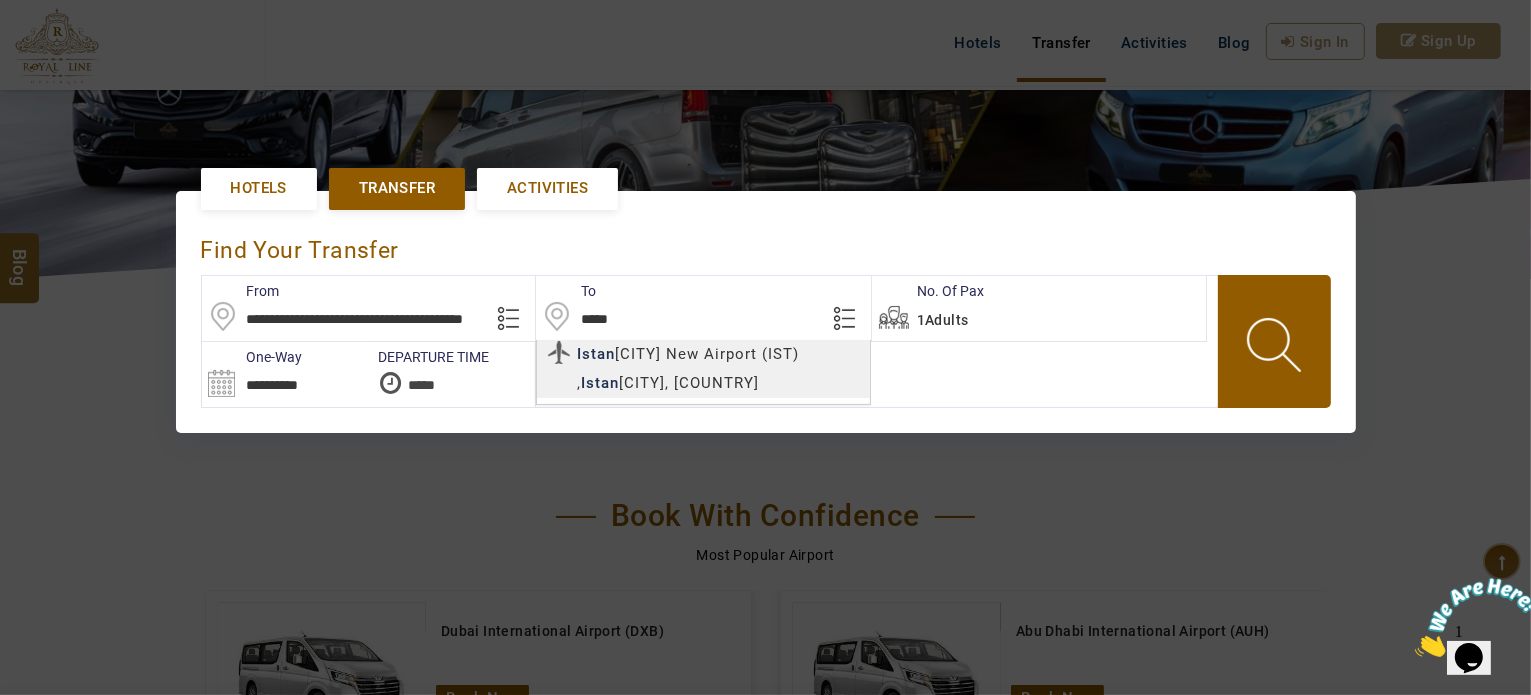 type on "**********" 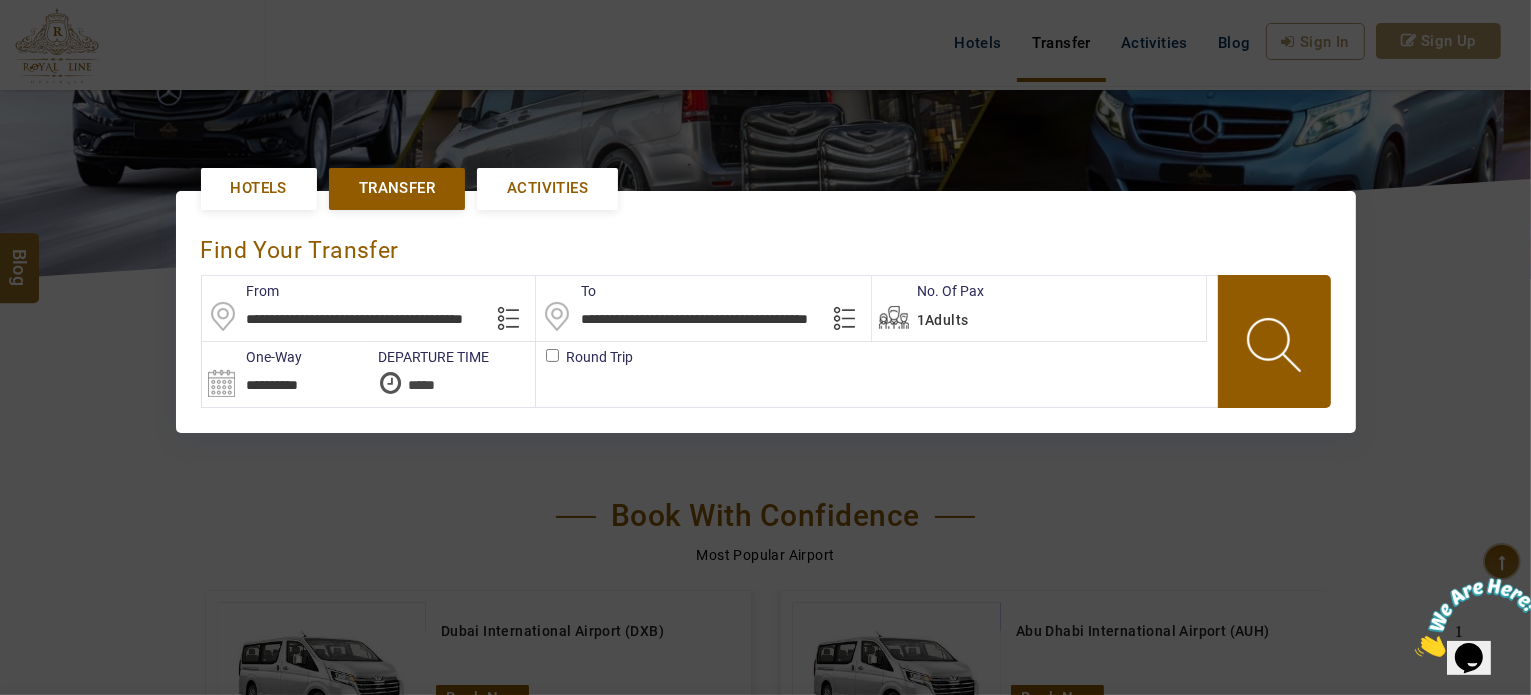 click on "**********" at bounding box center (765, 715) 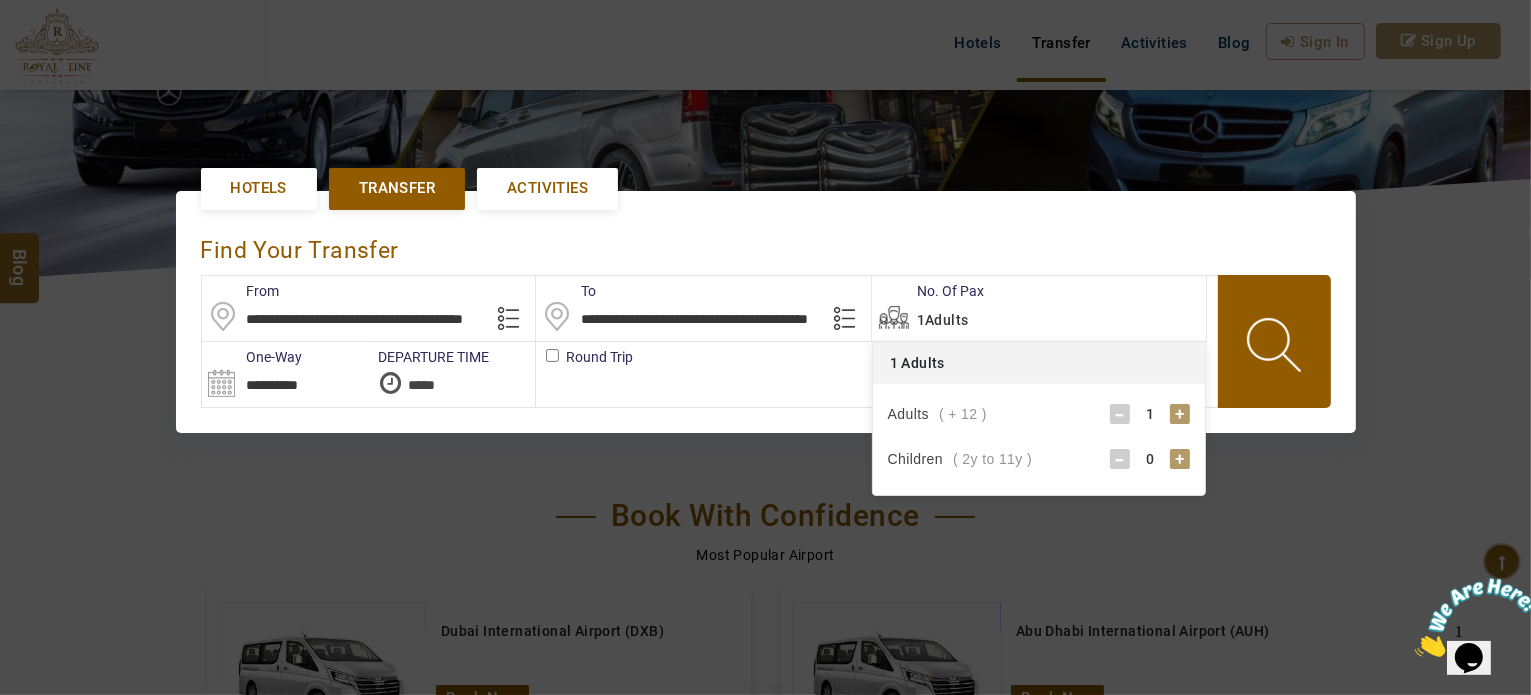 click on "+" at bounding box center (1180, 414) 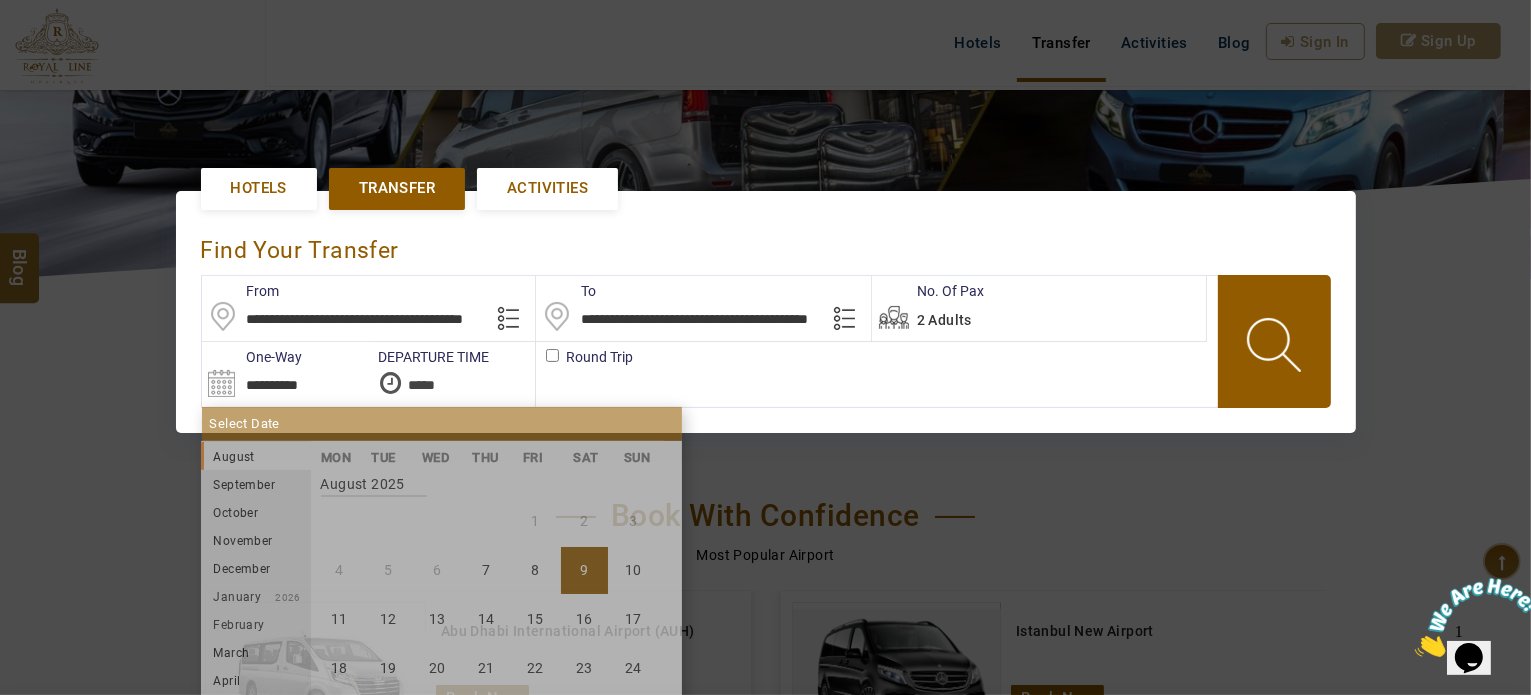 click on "**********" at bounding box center [285, 374] 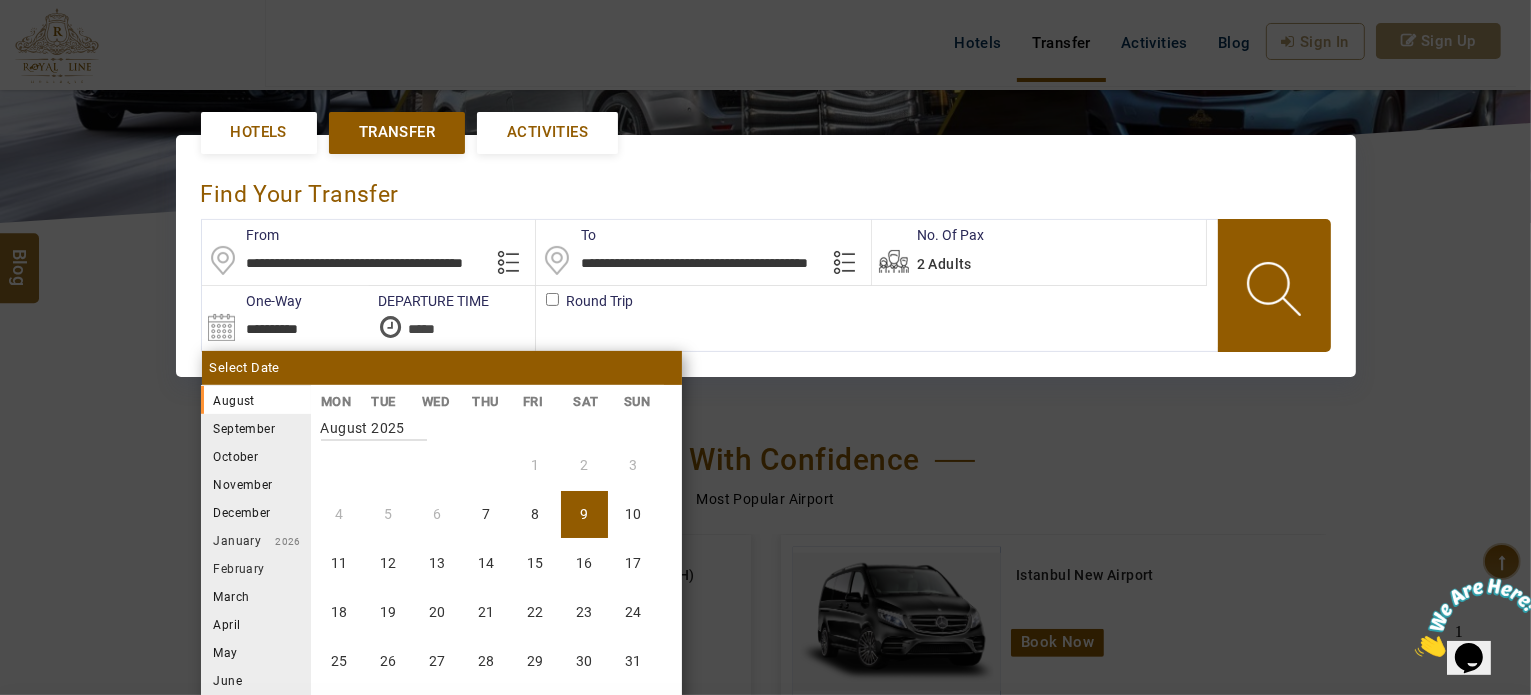 scroll, scrollTop: 416, scrollLeft: 0, axis: vertical 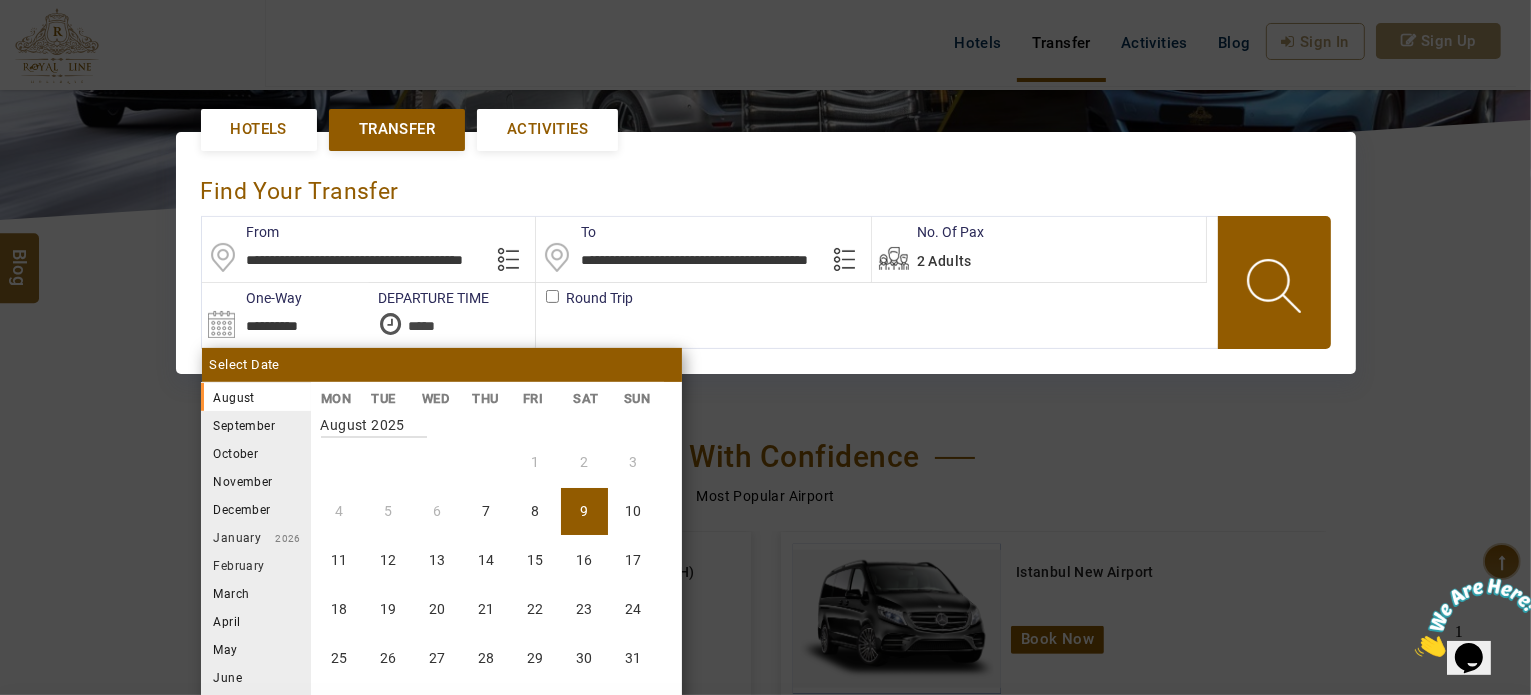 click on "September" at bounding box center [256, 425] 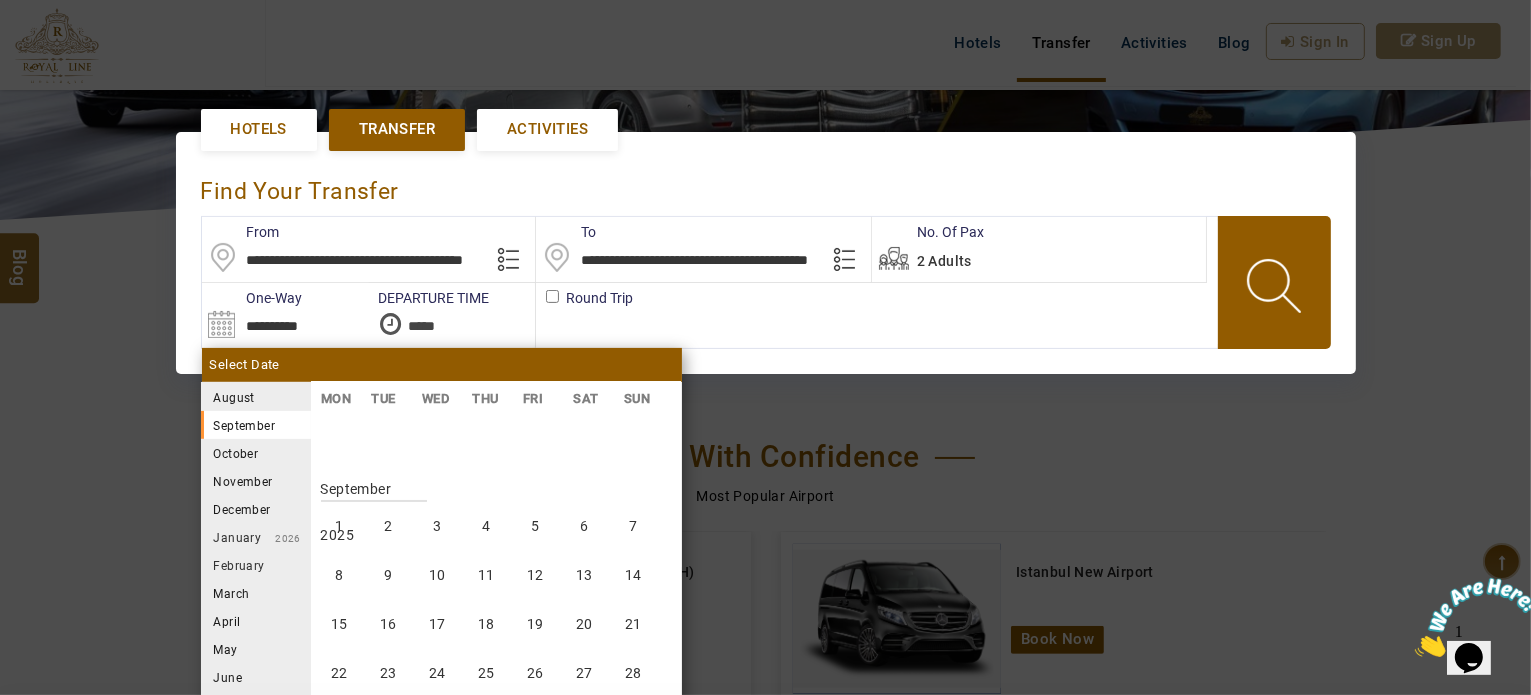 scroll, scrollTop: 370, scrollLeft: 0, axis: vertical 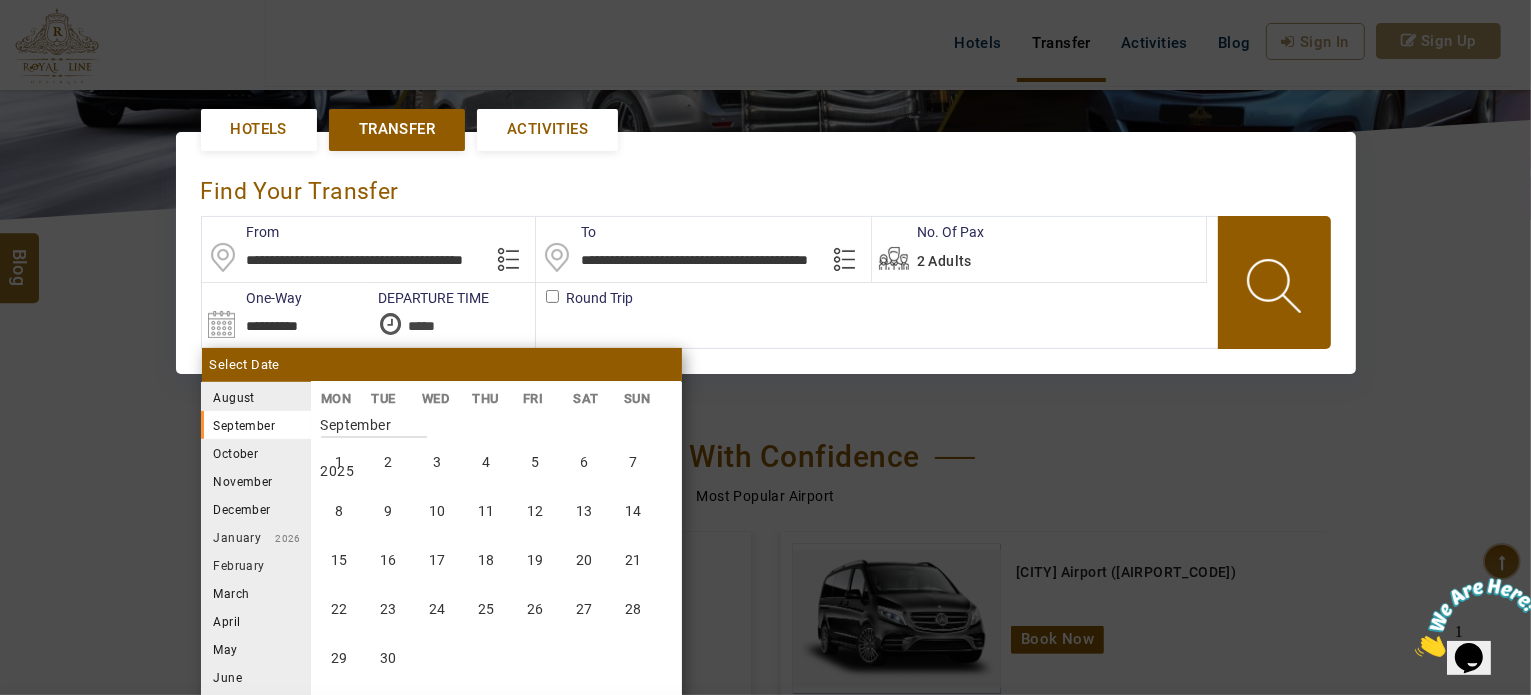 click on "September 2025" at bounding box center [374, 420] 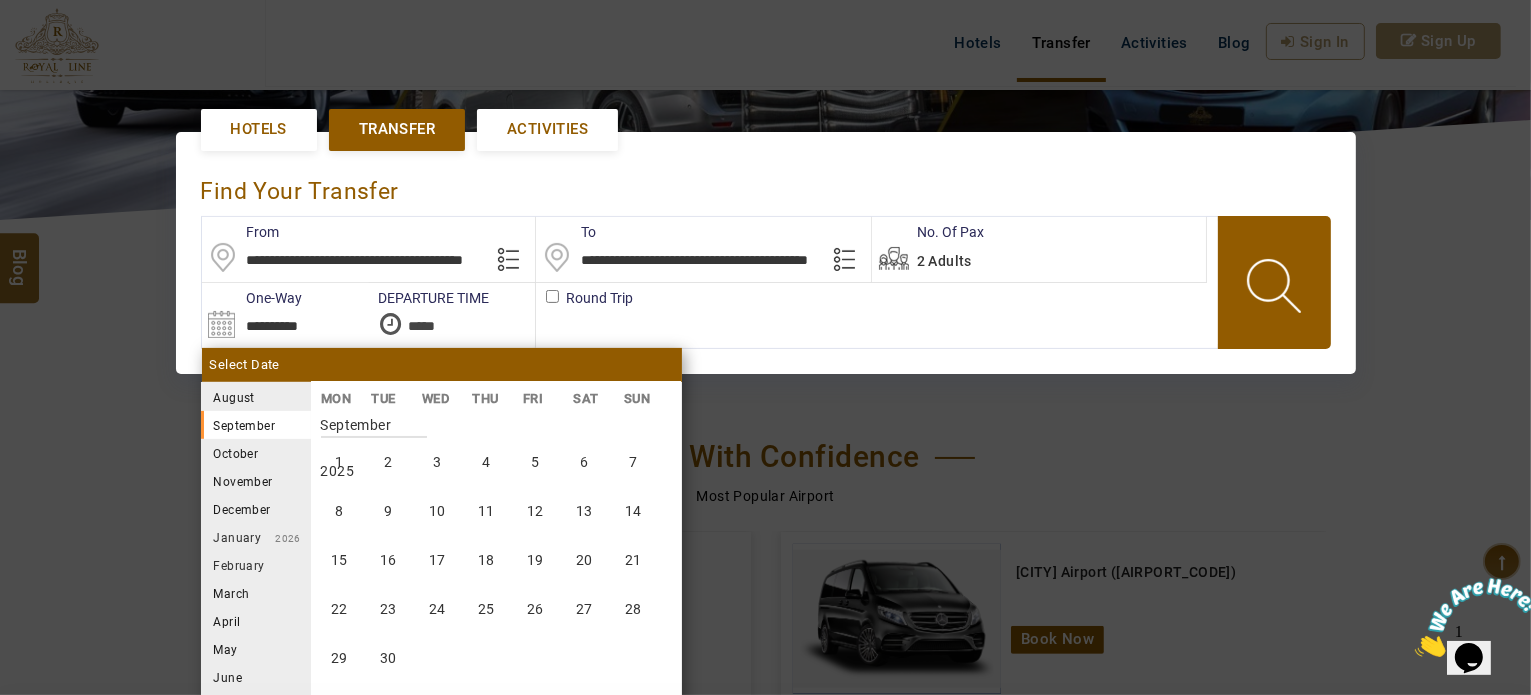click on "September 2025" at bounding box center [374, 420] 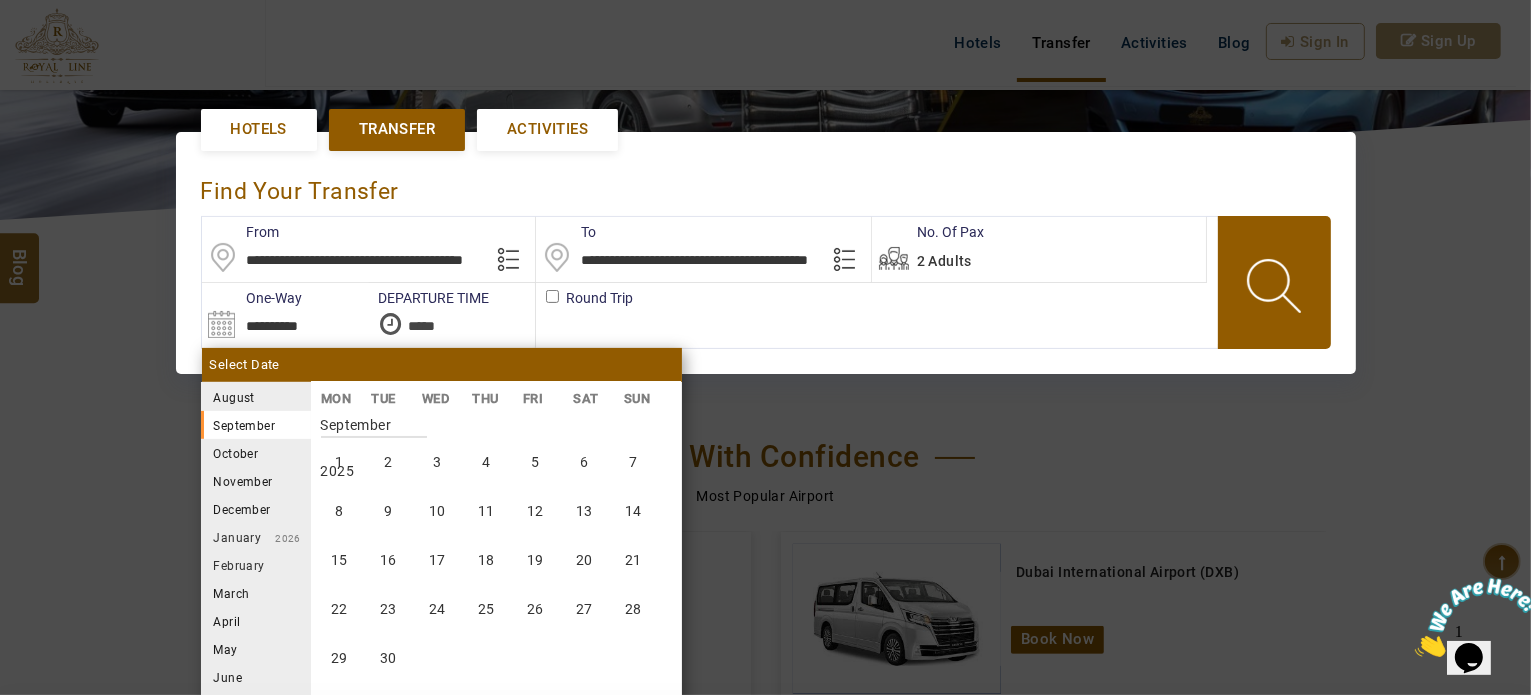 click on "September 2025" at bounding box center [374, 420] 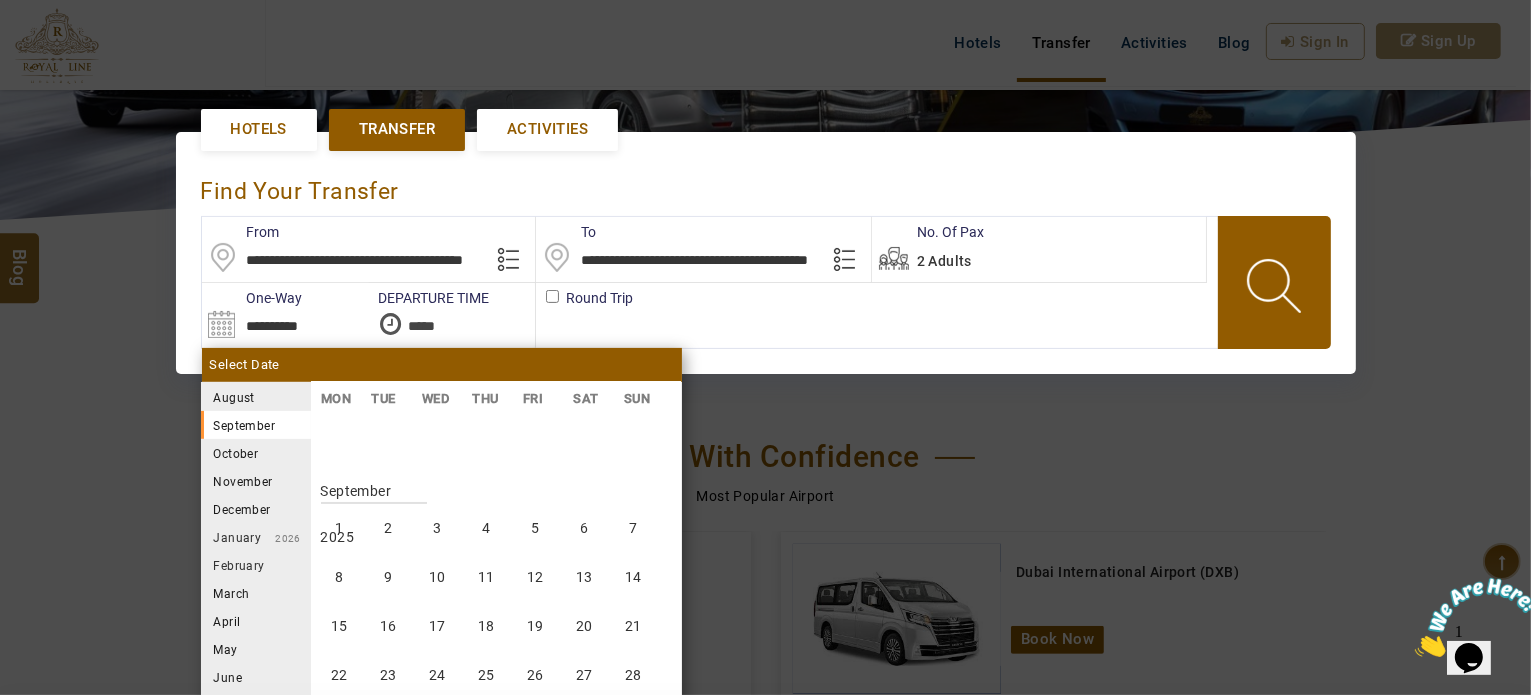 scroll, scrollTop: 270, scrollLeft: 0, axis: vertical 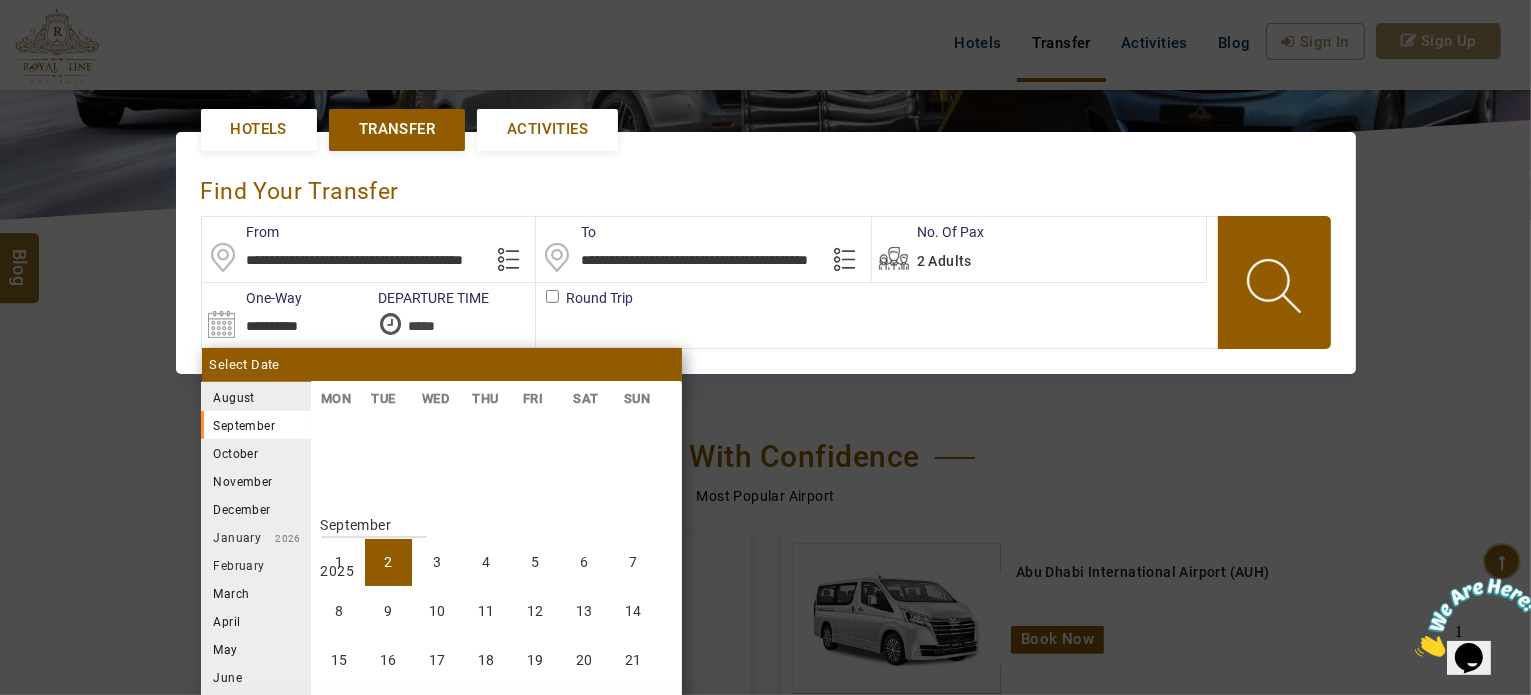 click on "2" at bounding box center [388, 562] 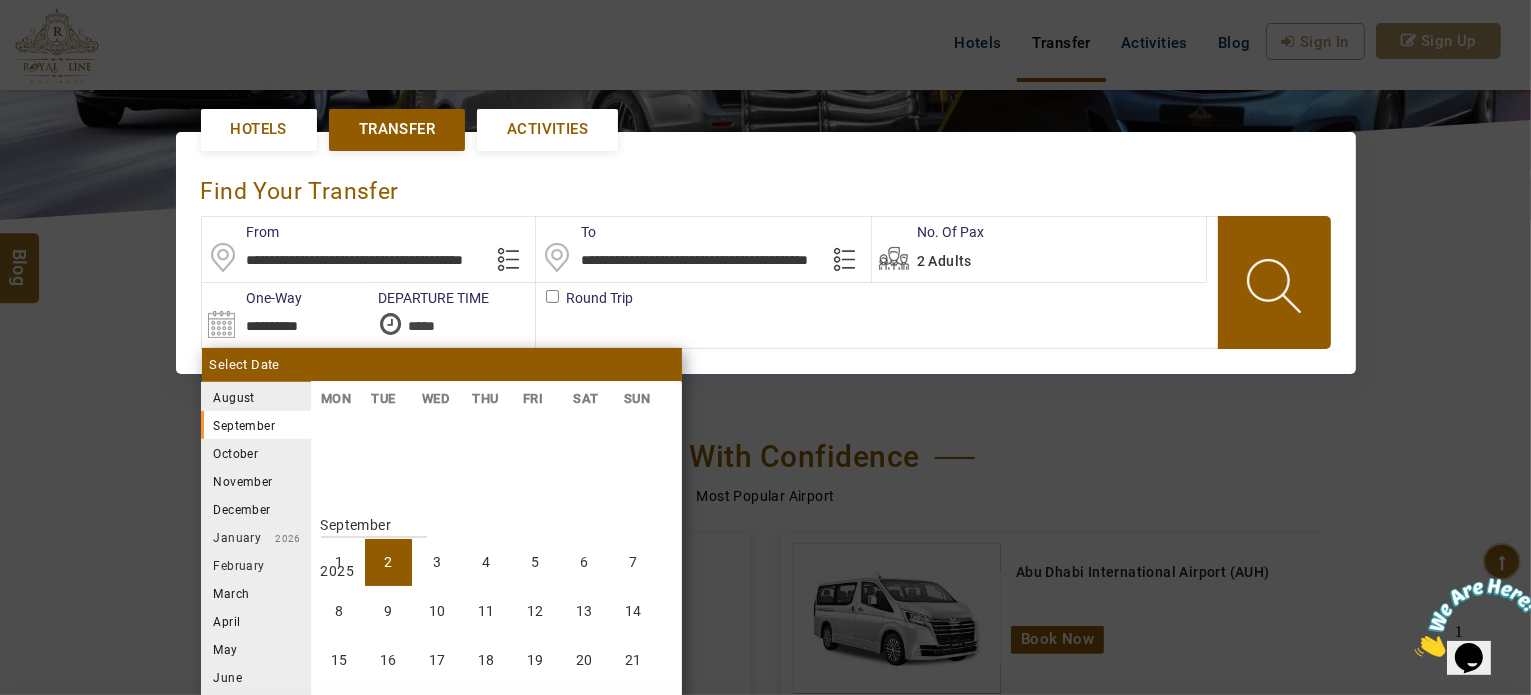 click on "**********" at bounding box center (285, 315) 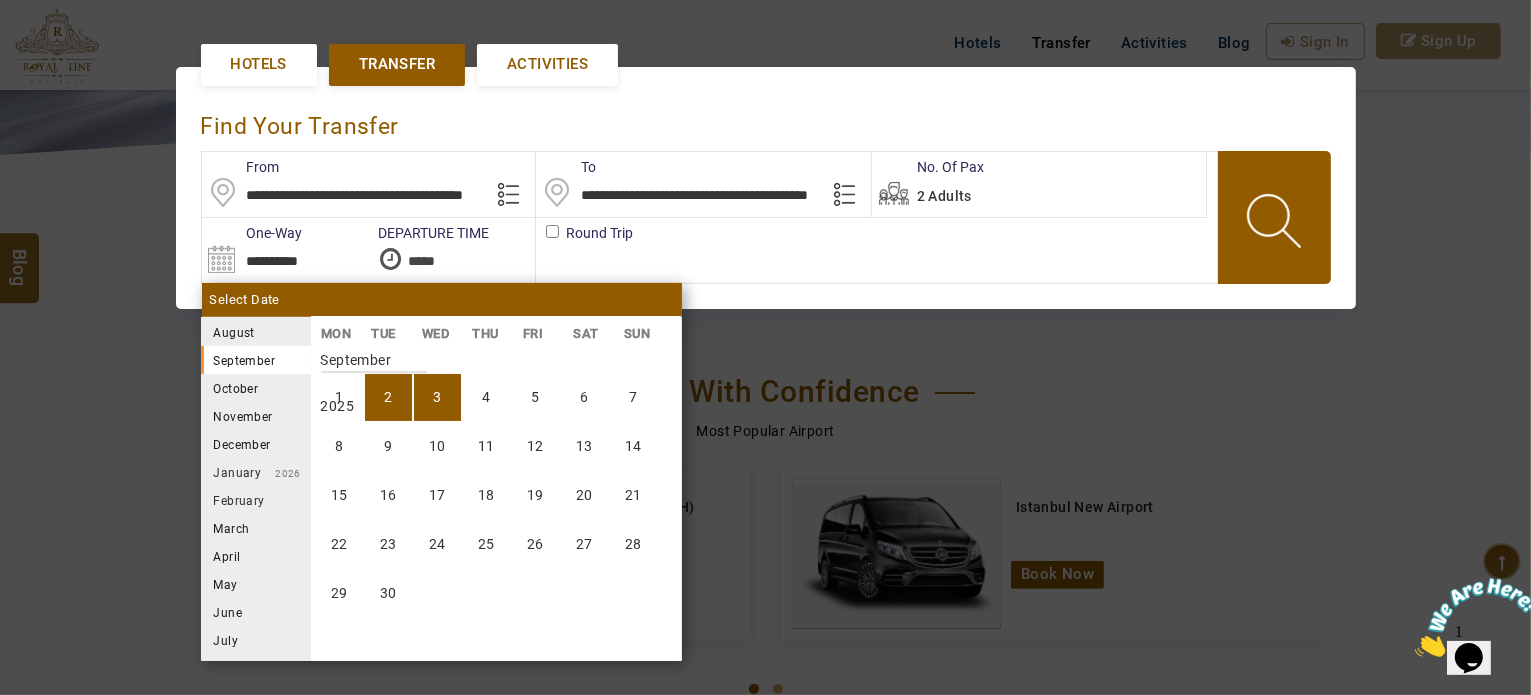 scroll, scrollTop: 516, scrollLeft: 0, axis: vertical 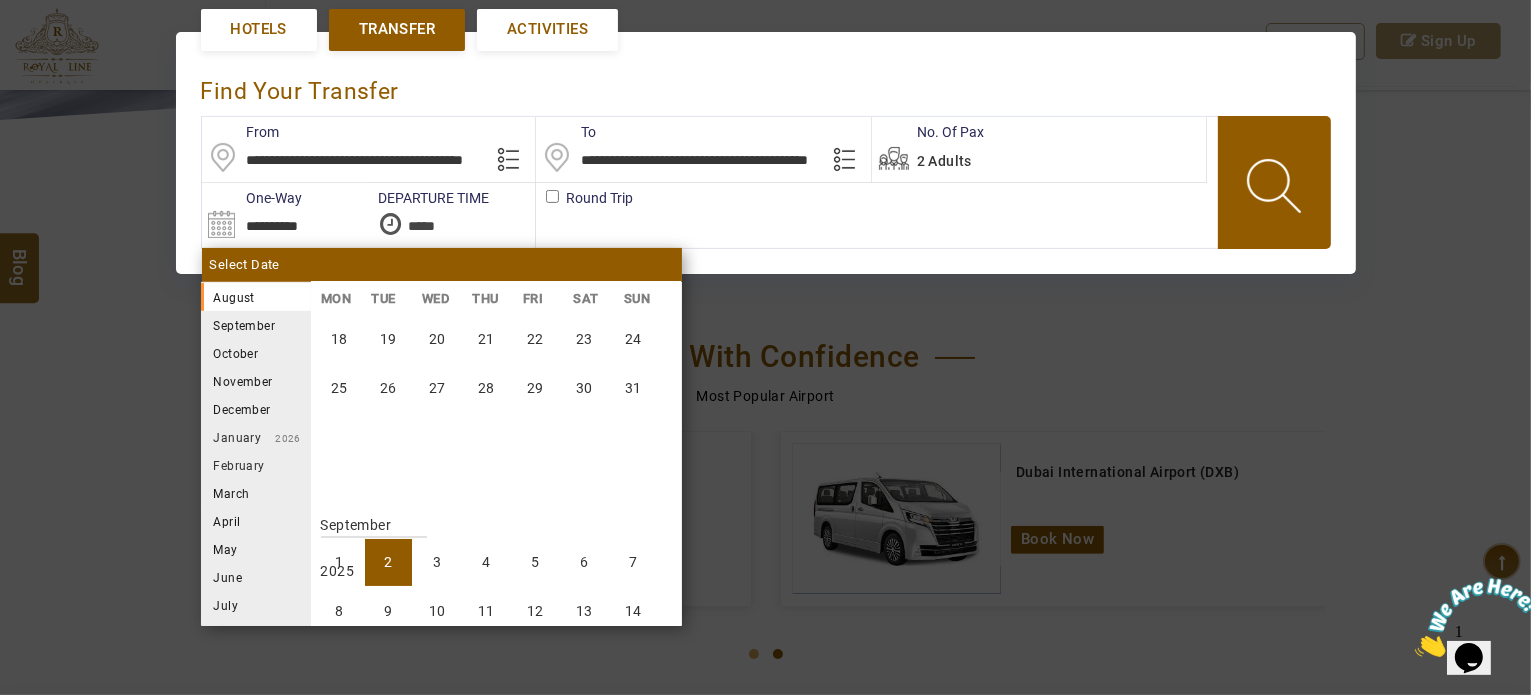 click on "September 2025" at bounding box center (374, 520) 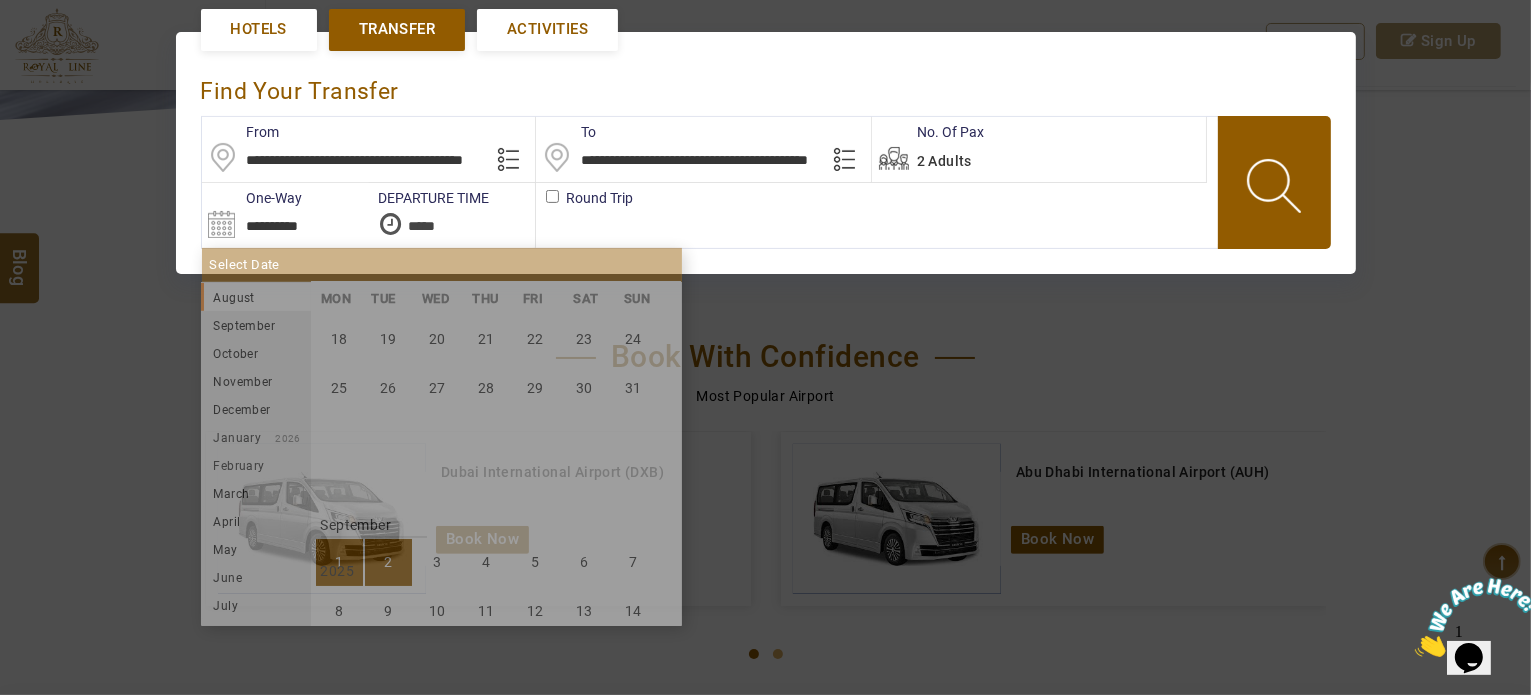 click on "1" at bounding box center [339, 562] 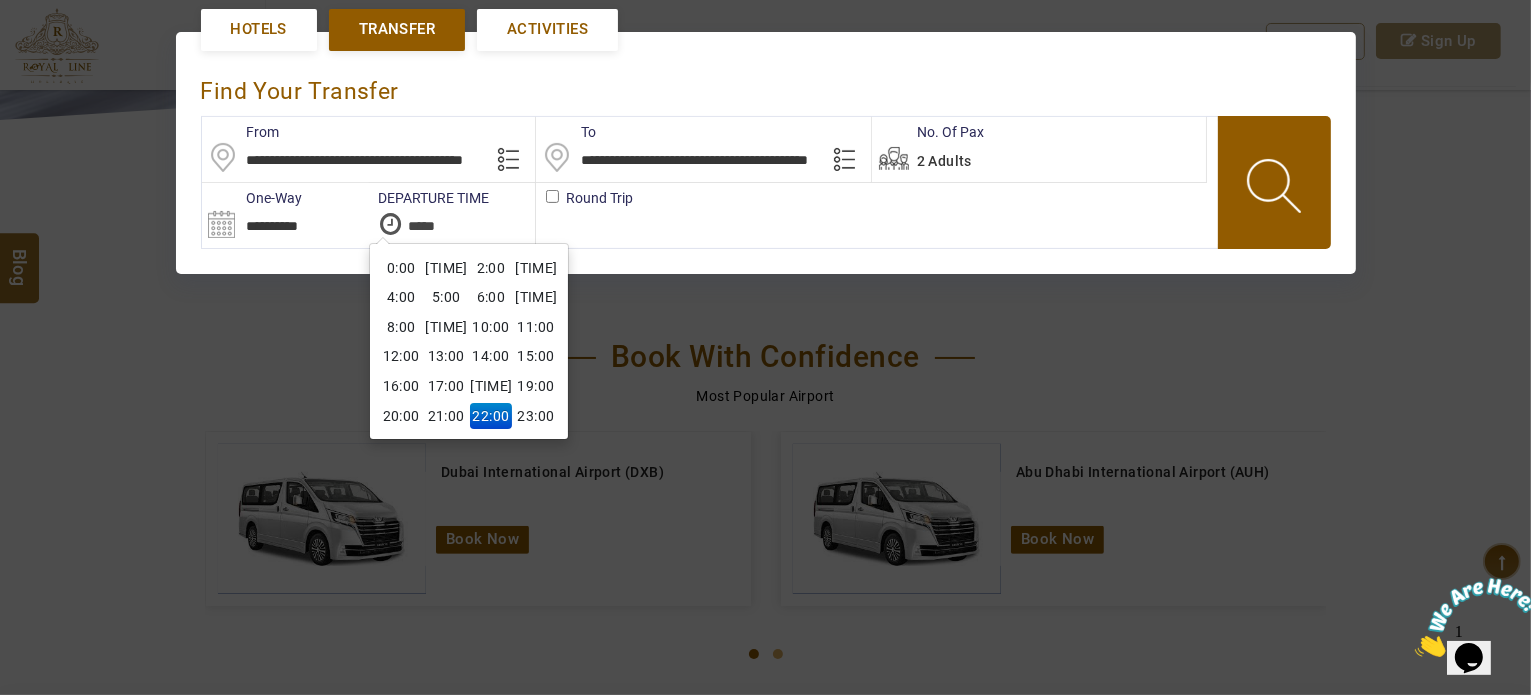 click at bounding box center (452, 215) 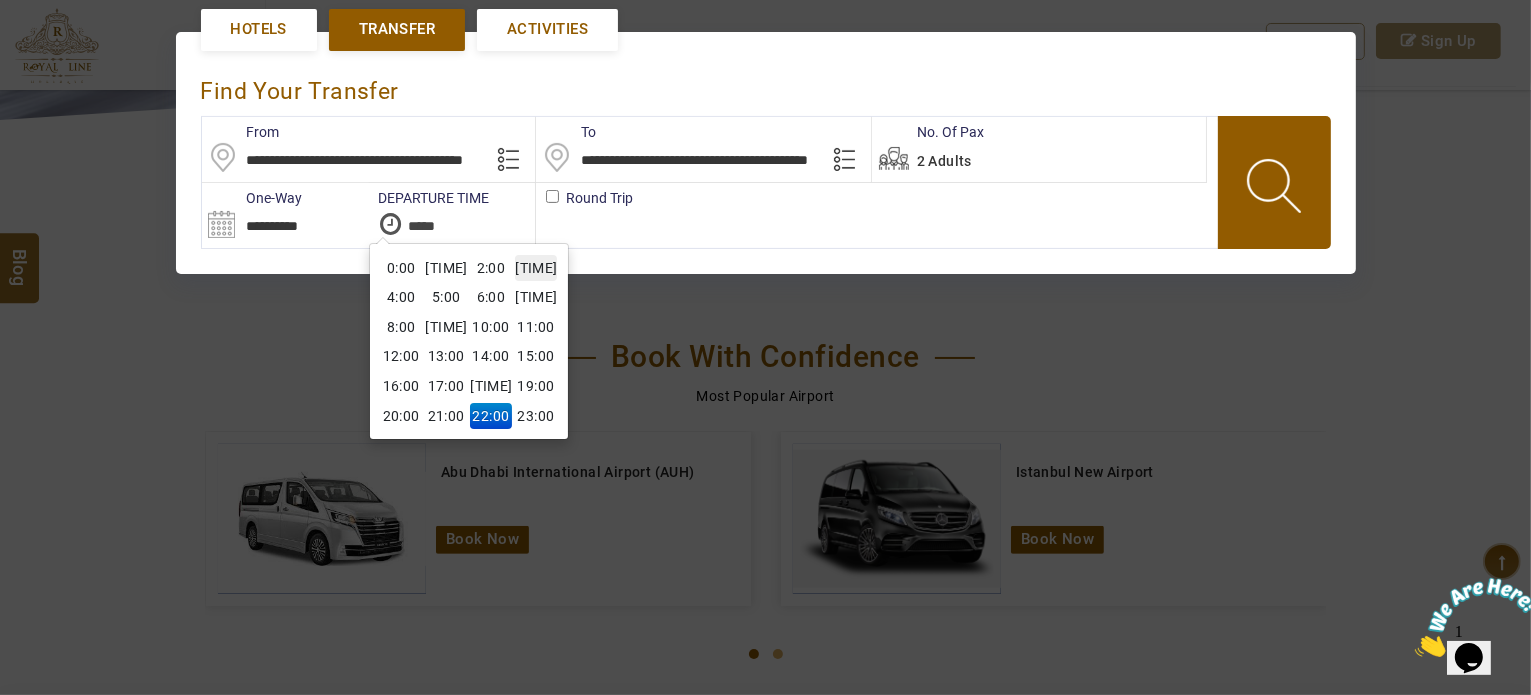 click on "[TIME]" at bounding box center (535, 268) 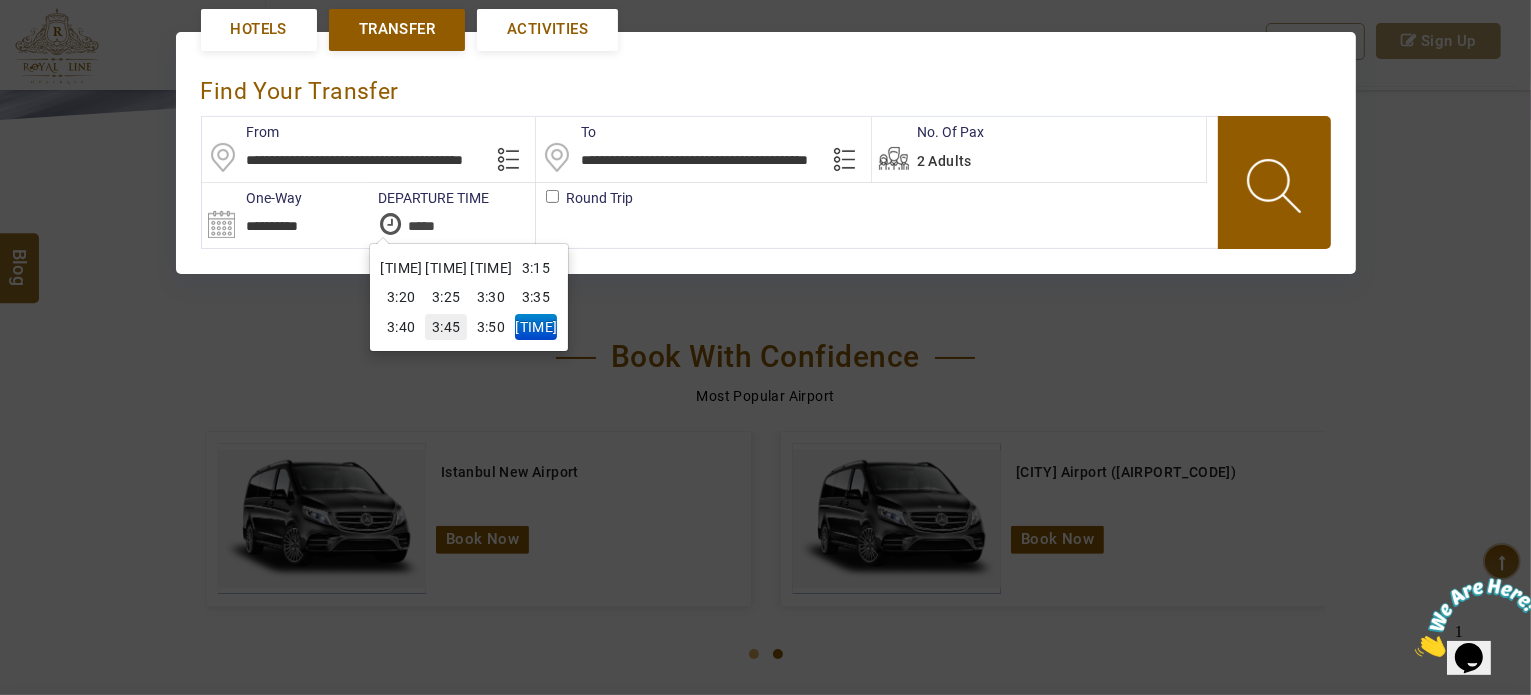 click on "3:45" at bounding box center (445, 327) 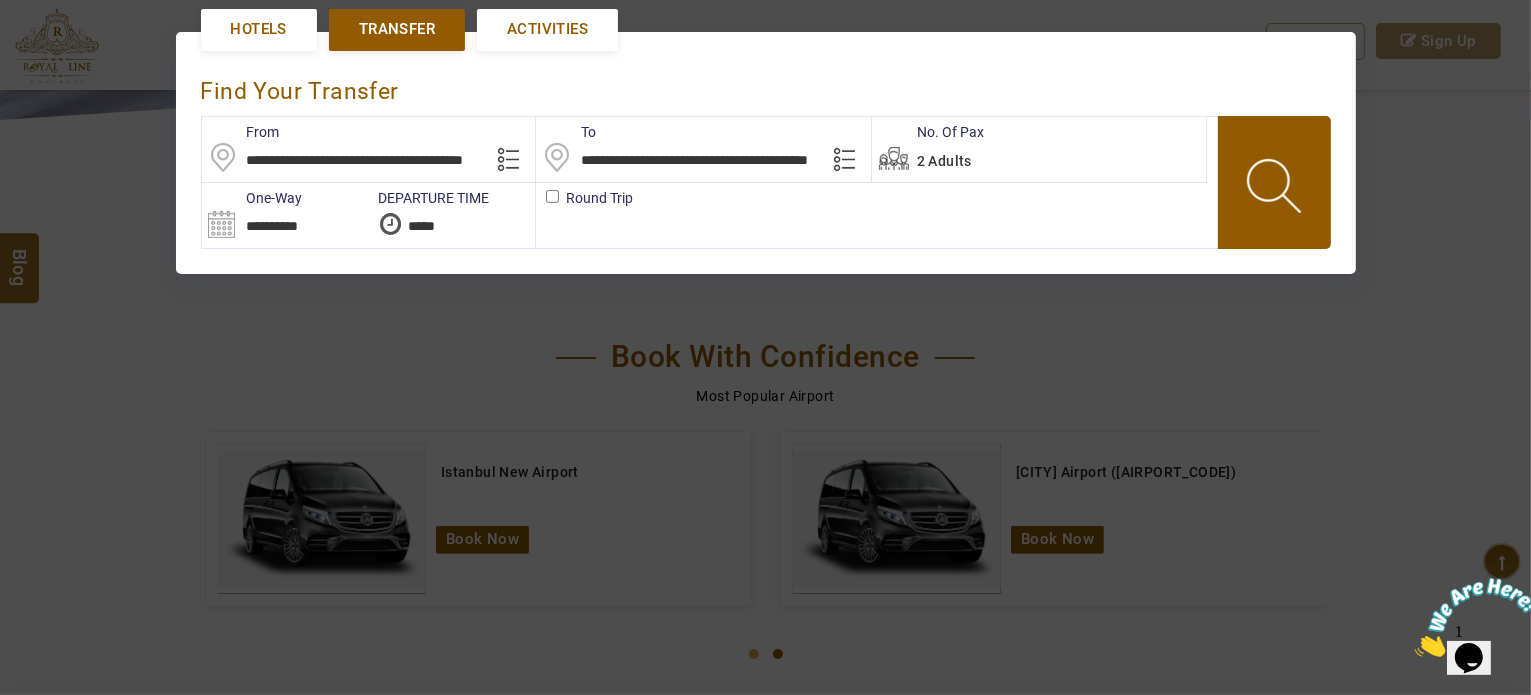 drag, startPoint x: 1213, startPoint y: 165, endPoint x: 1220, endPoint y: 174, distance: 11.401754 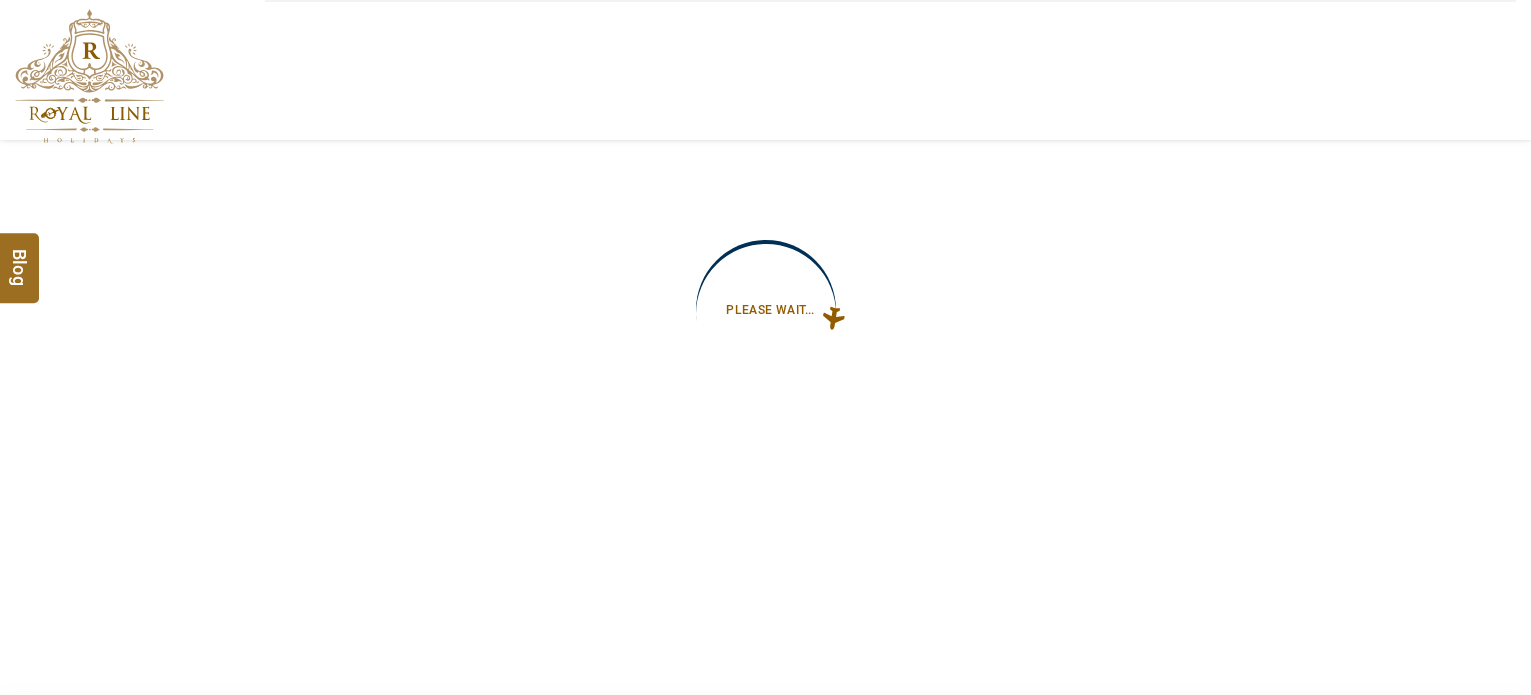 scroll, scrollTop: 0, scrollLeft: 0, axis: both 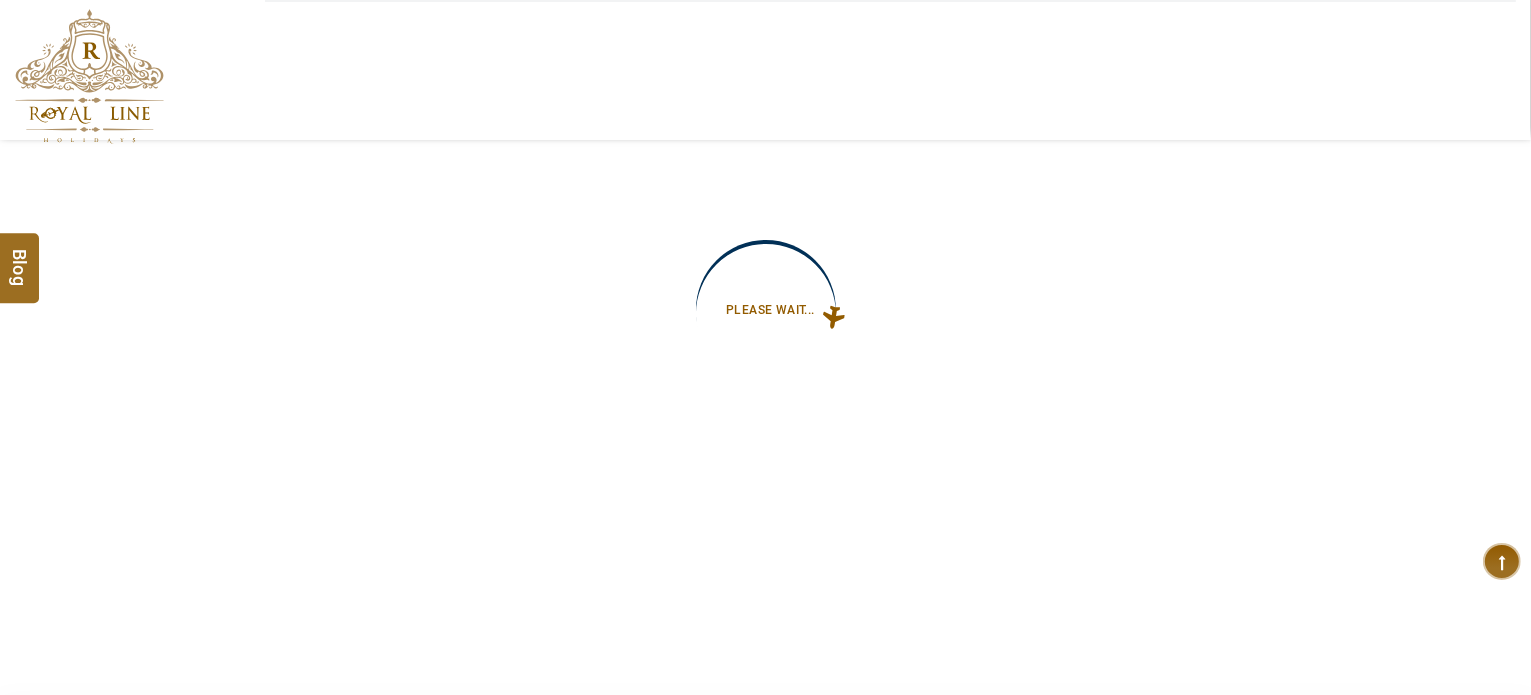 type on "**********" 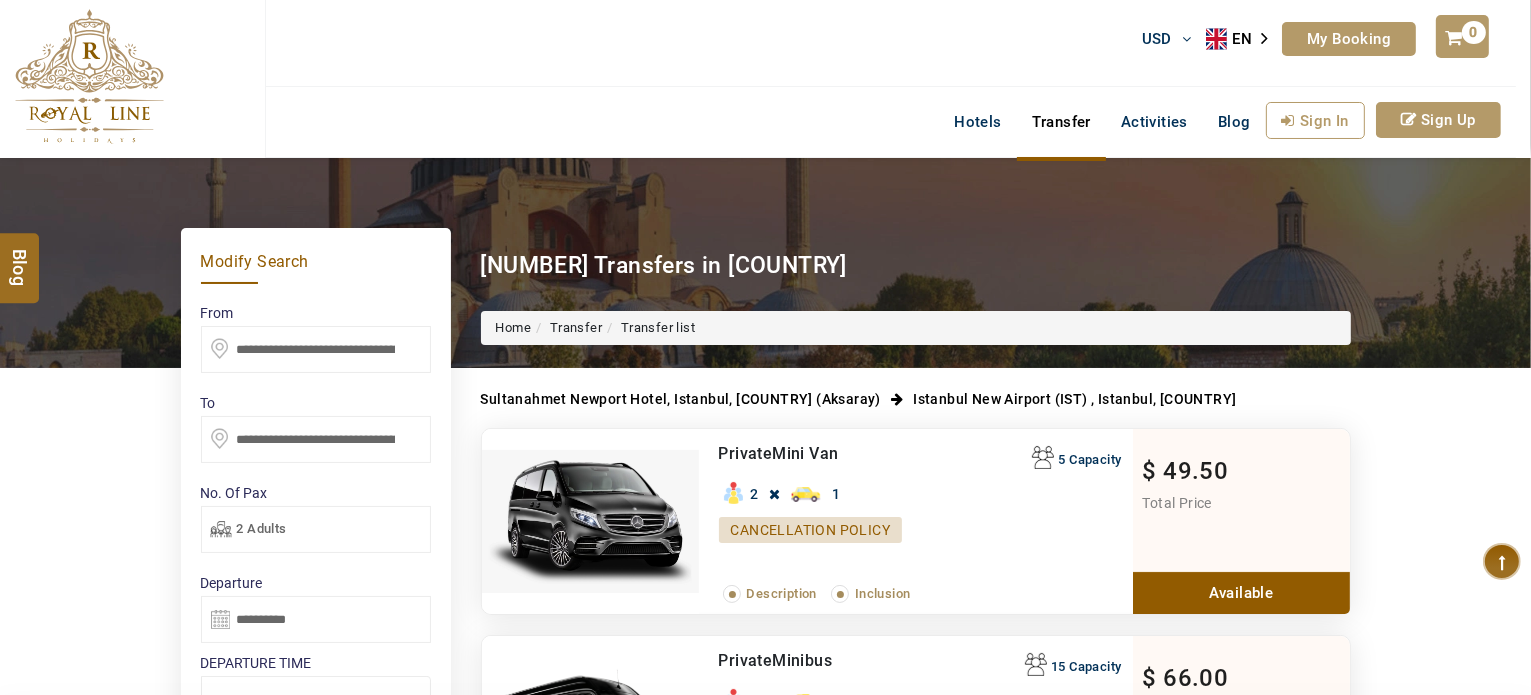 type on "*****" 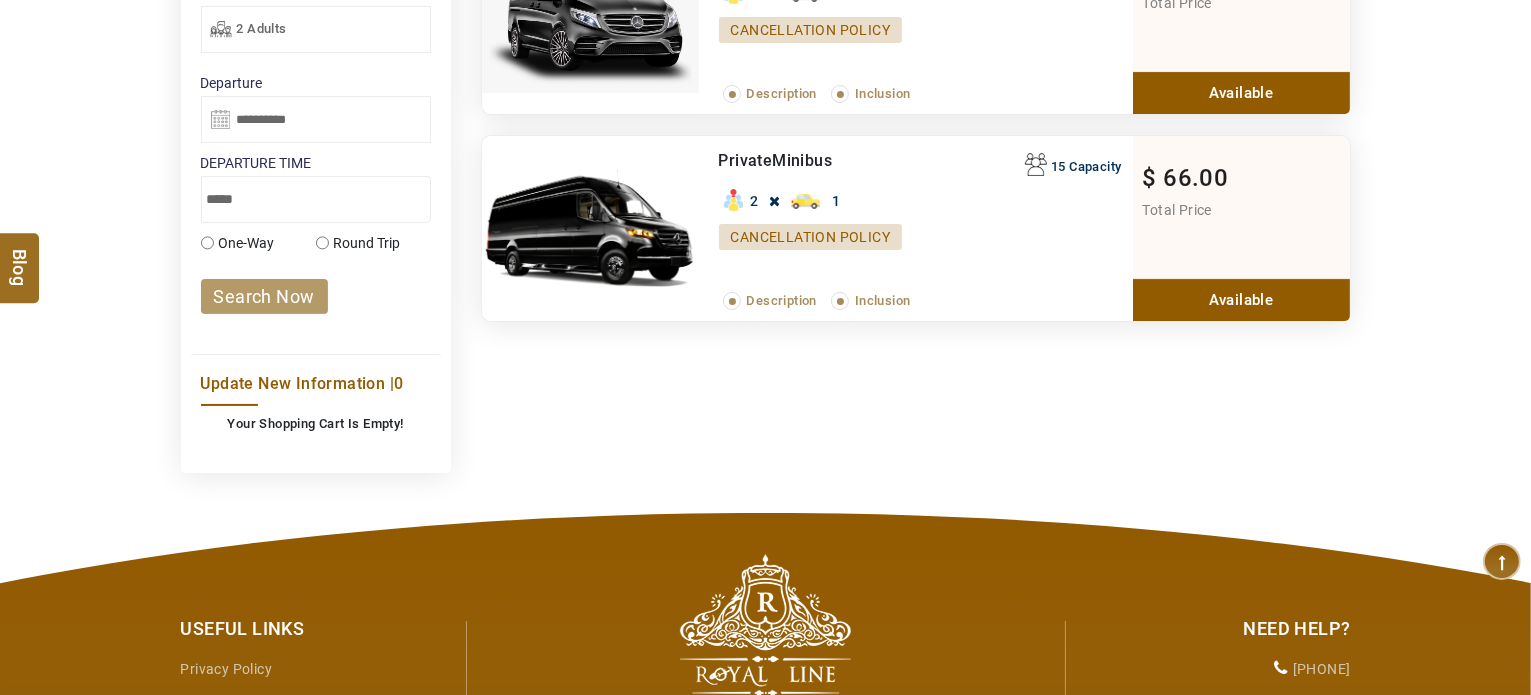 scroll, scrollTop: 406, scrollLeft: 0, axis: vertical 